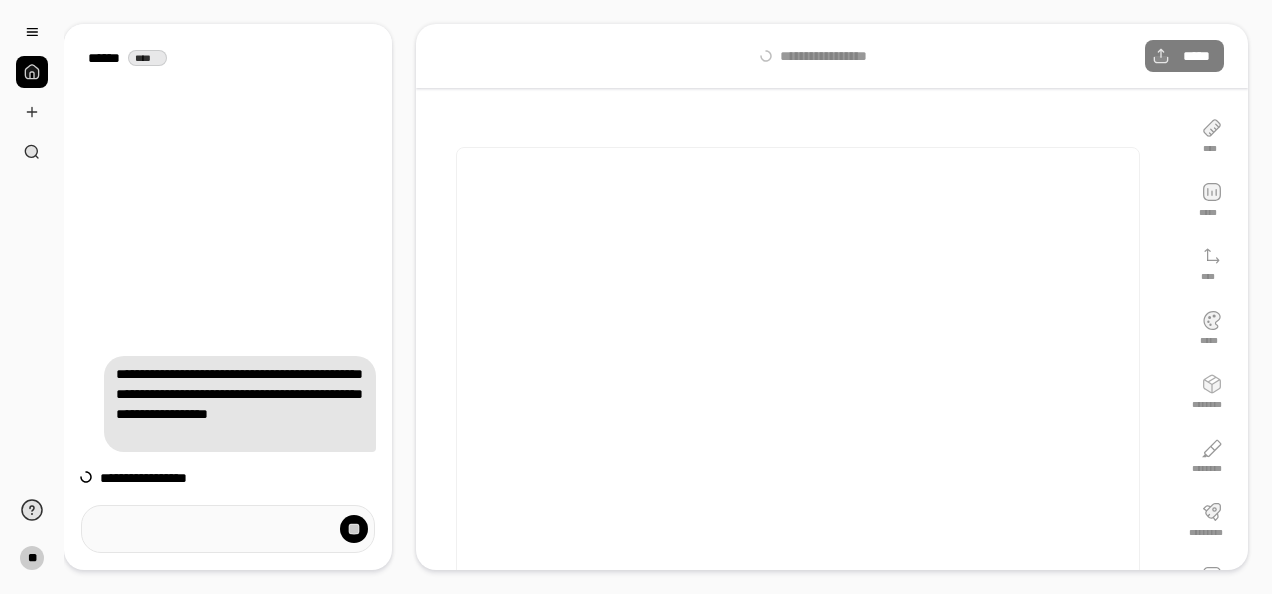 scroll, scrollTop: 0, scrollLeft: 0, axis: both 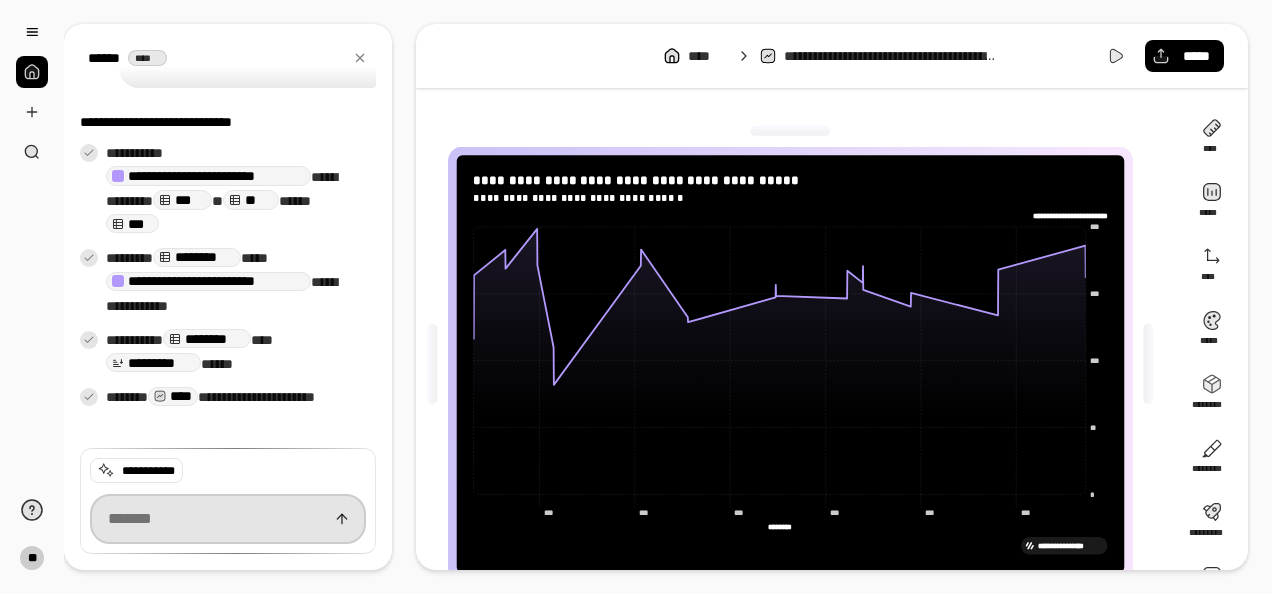 click at bounding box center [228, 519] 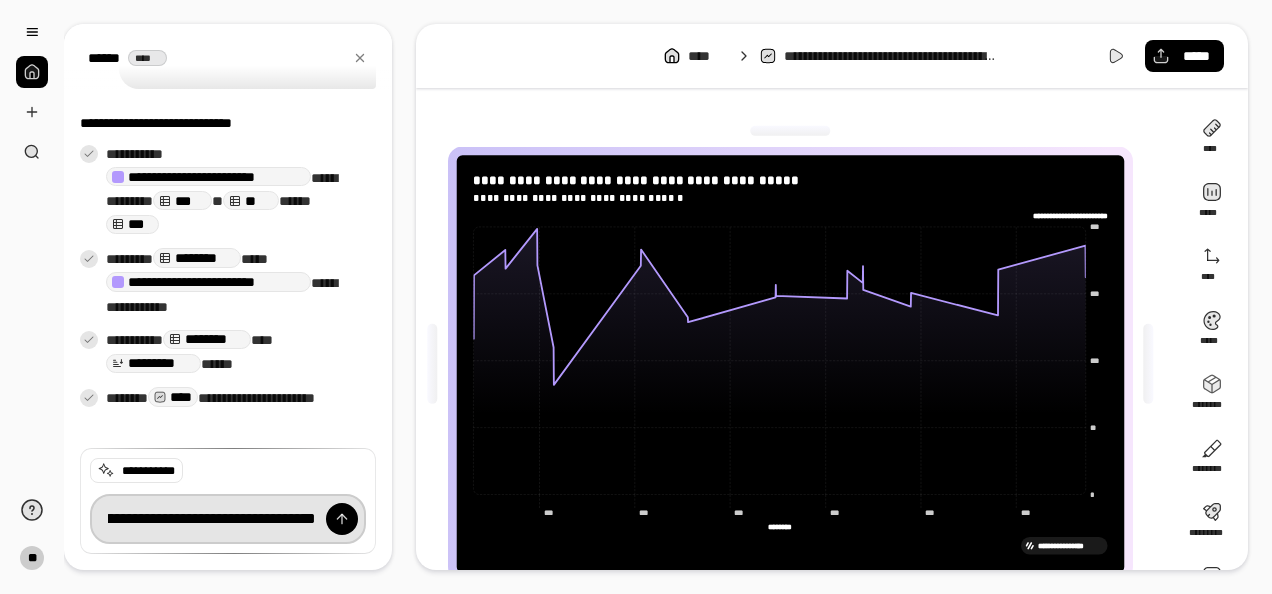 scroll, scrollTop: 0, scrollLeft: 550, axis: horizontal 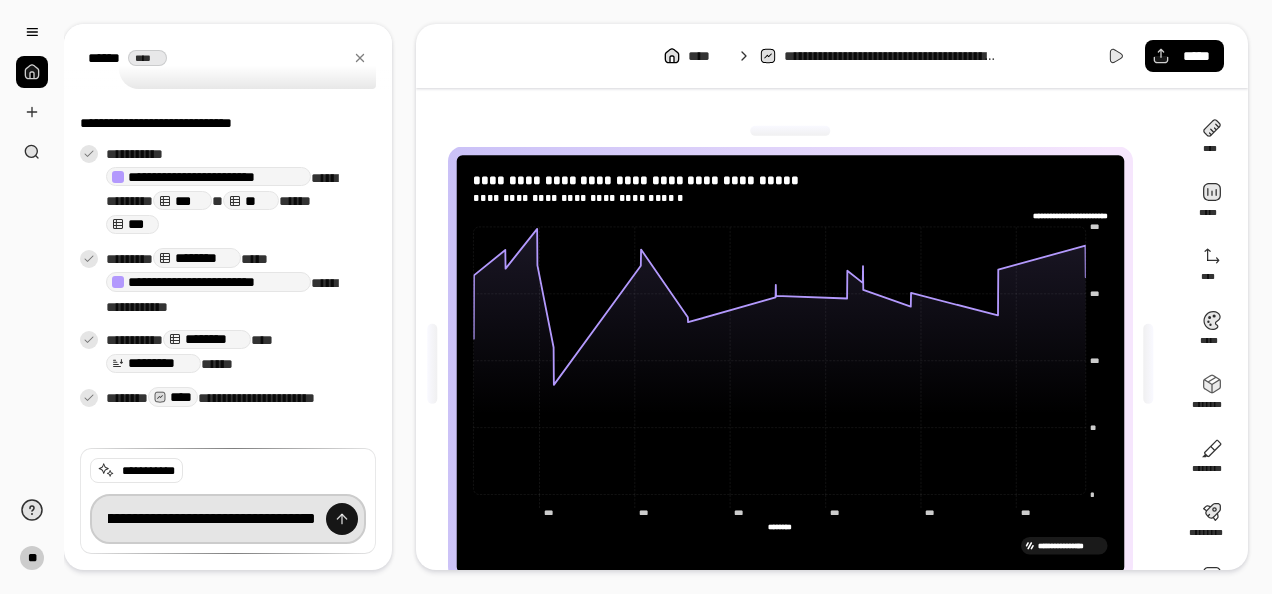 type on "**********" 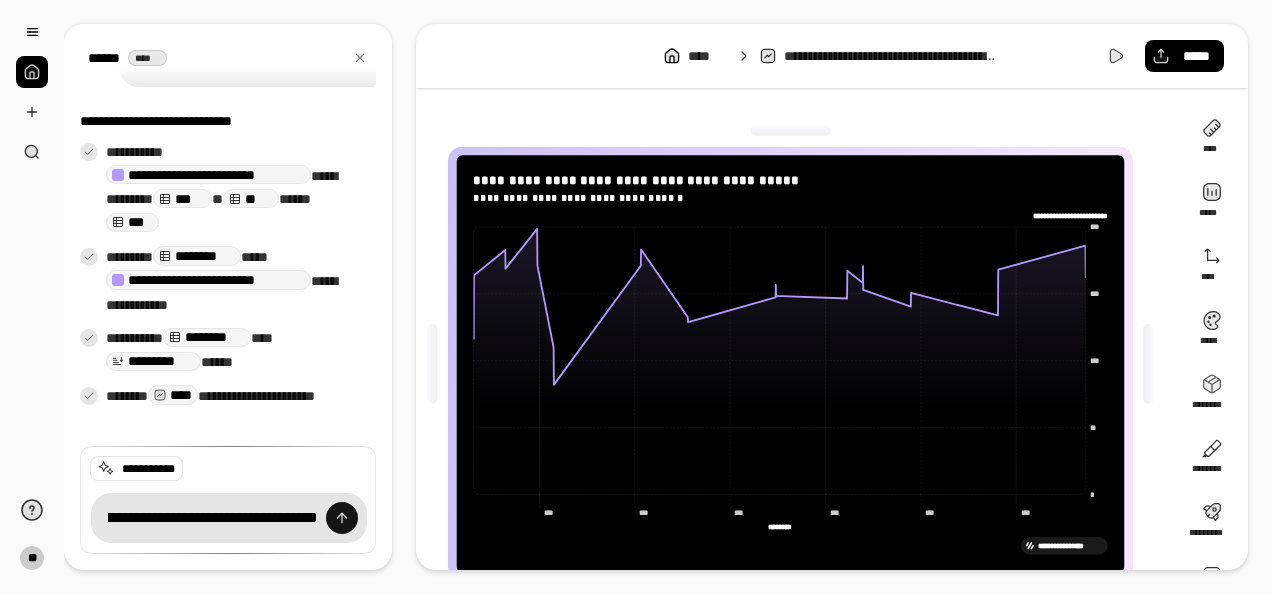 click at bounding box center (342, 518) 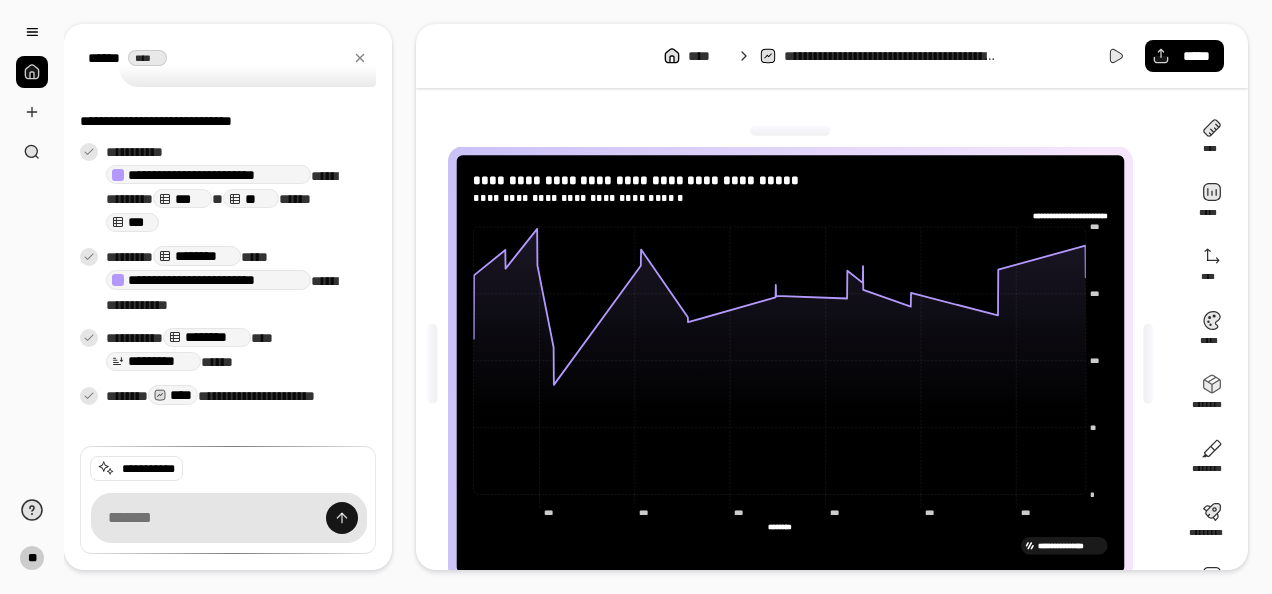 scroll, scrollTop: 0, scrollLeft: 0, axis: both 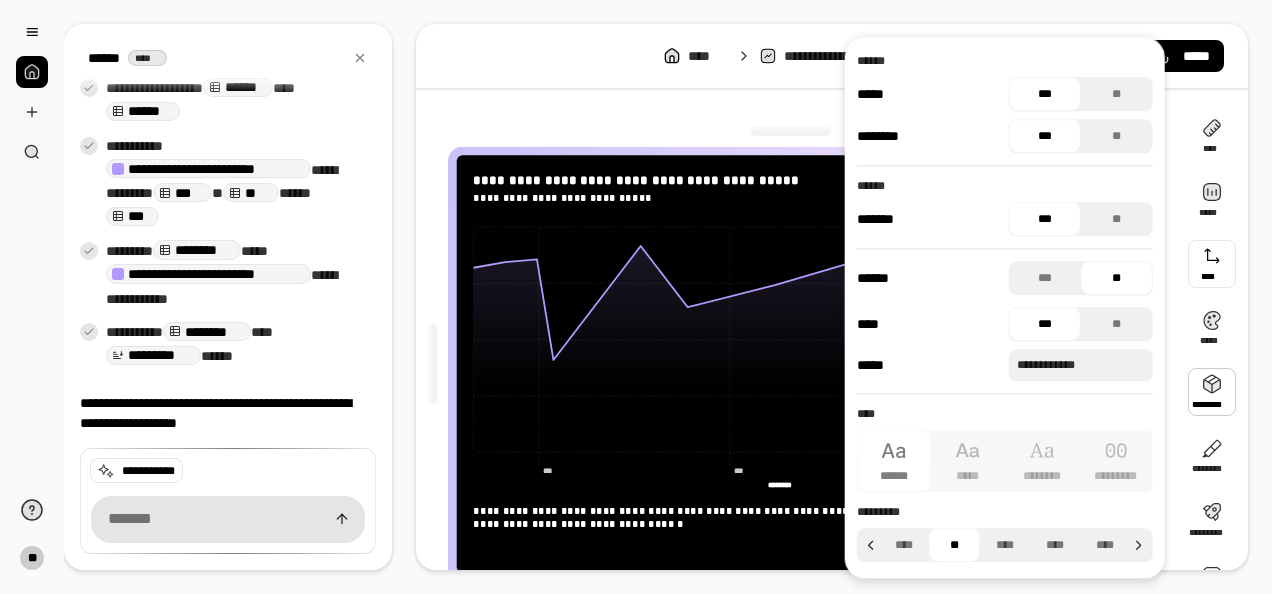 click at bounding box center [790, 131] 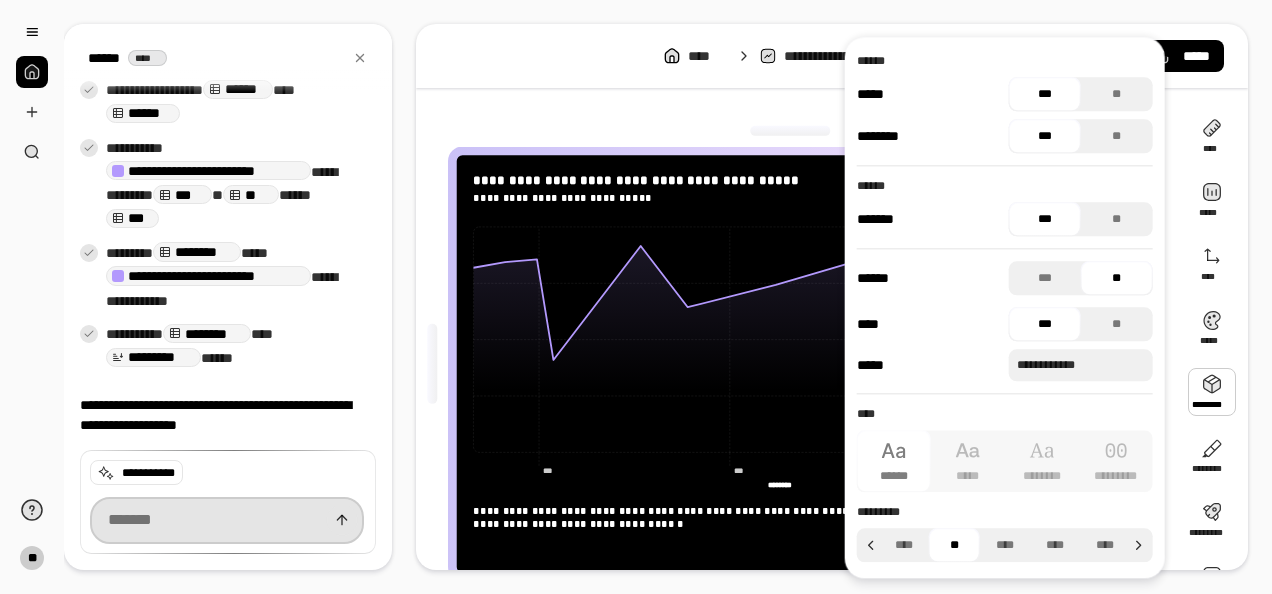 click at bounding box center [227, 520] 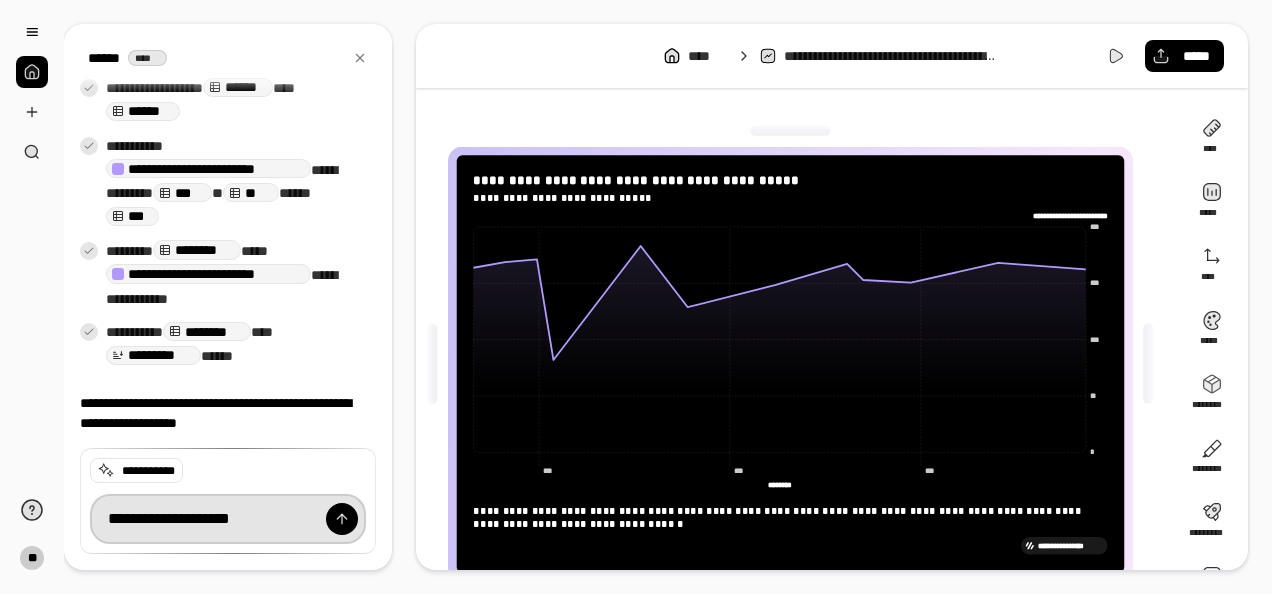 type on "**********" 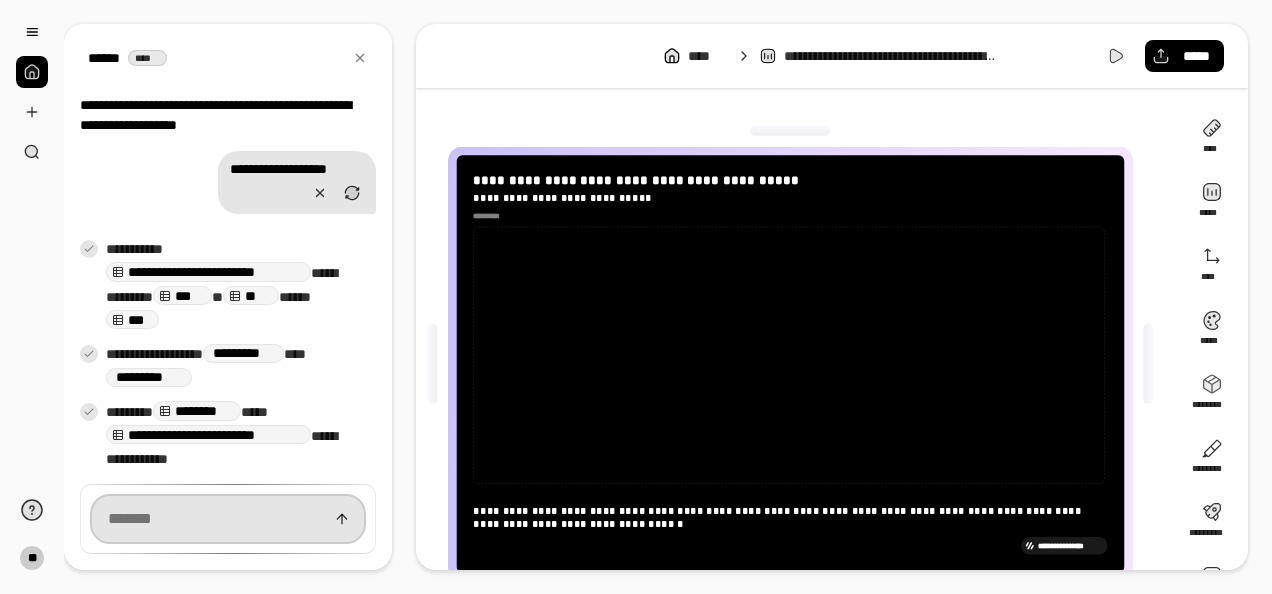 scroll, scrollTop: 1172, scrollLeft: 0, axis: vertical 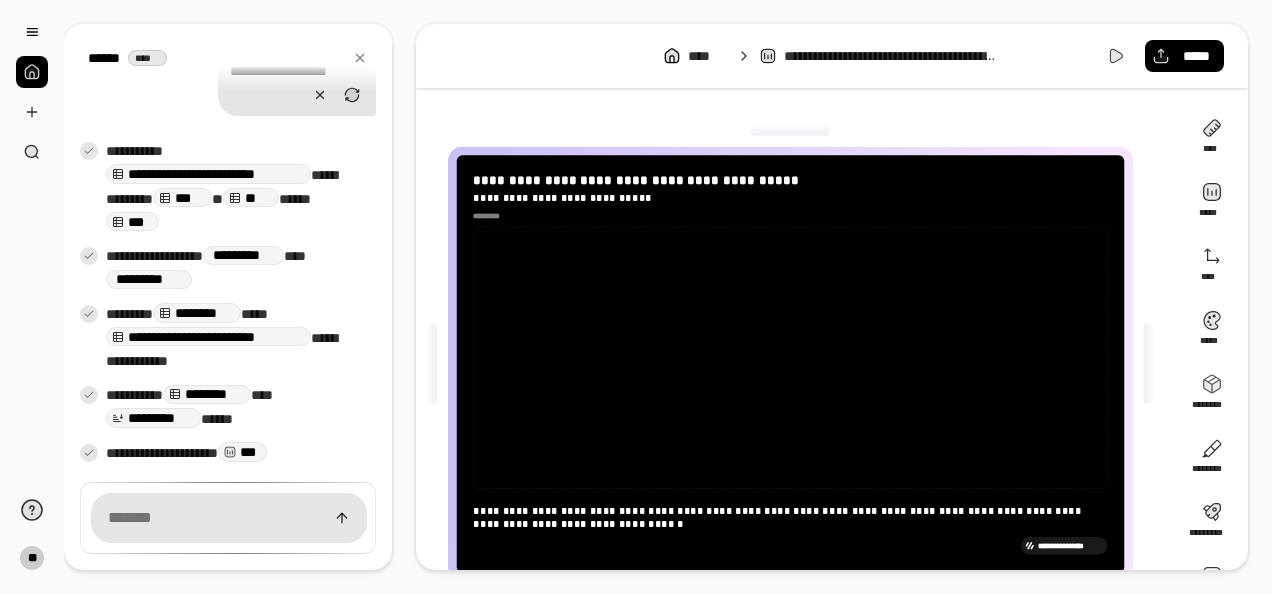 click 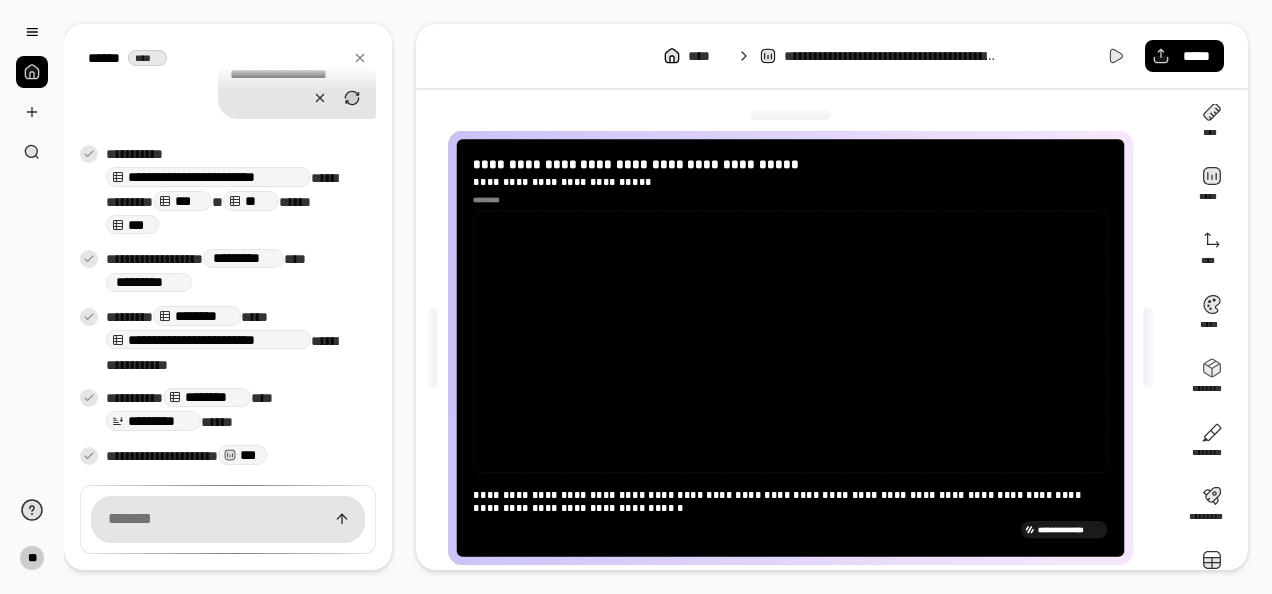 scroll, scrollTop: 0, scrollLeft: 0, axis: both 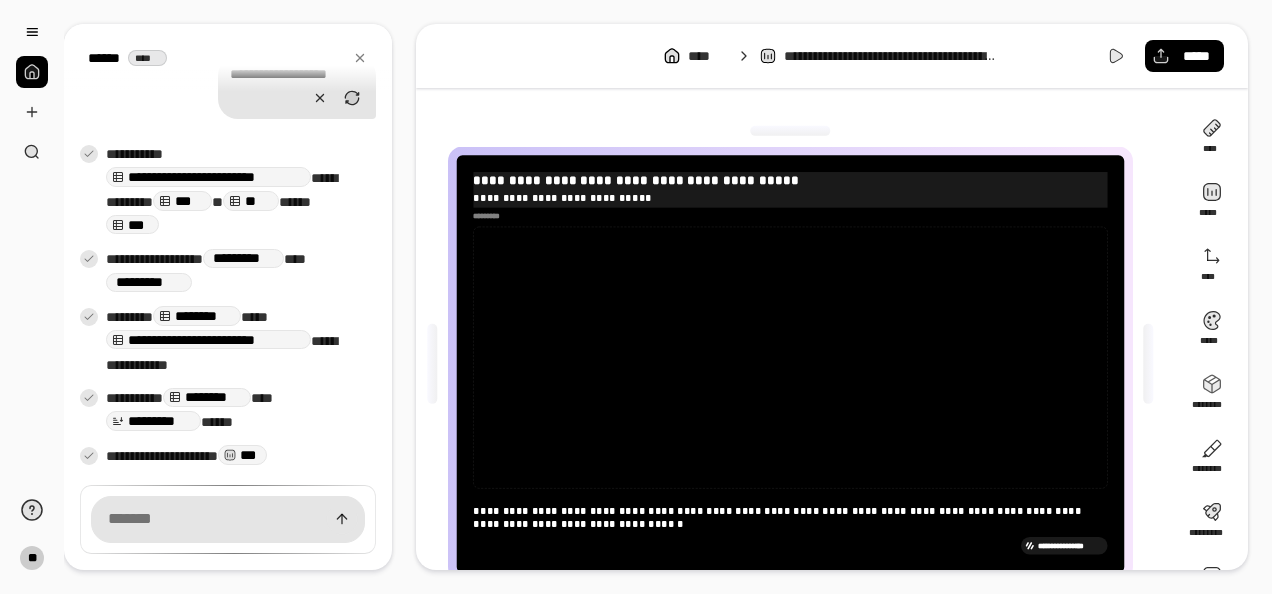 click on "**********" at bounding box center (790, 180) 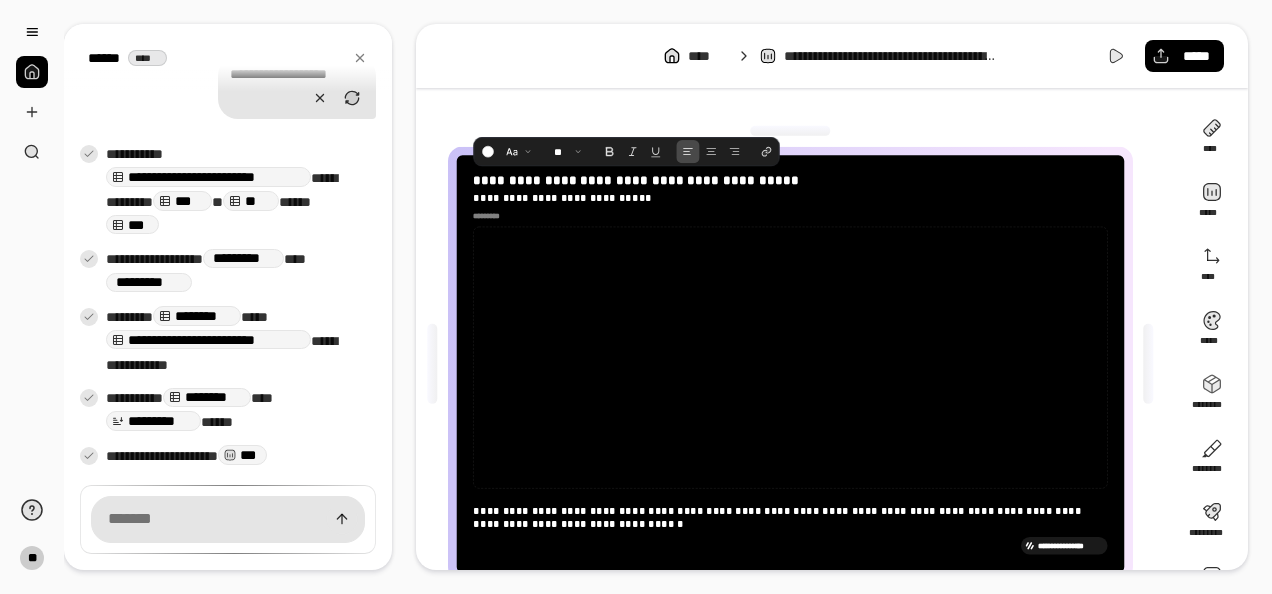 click 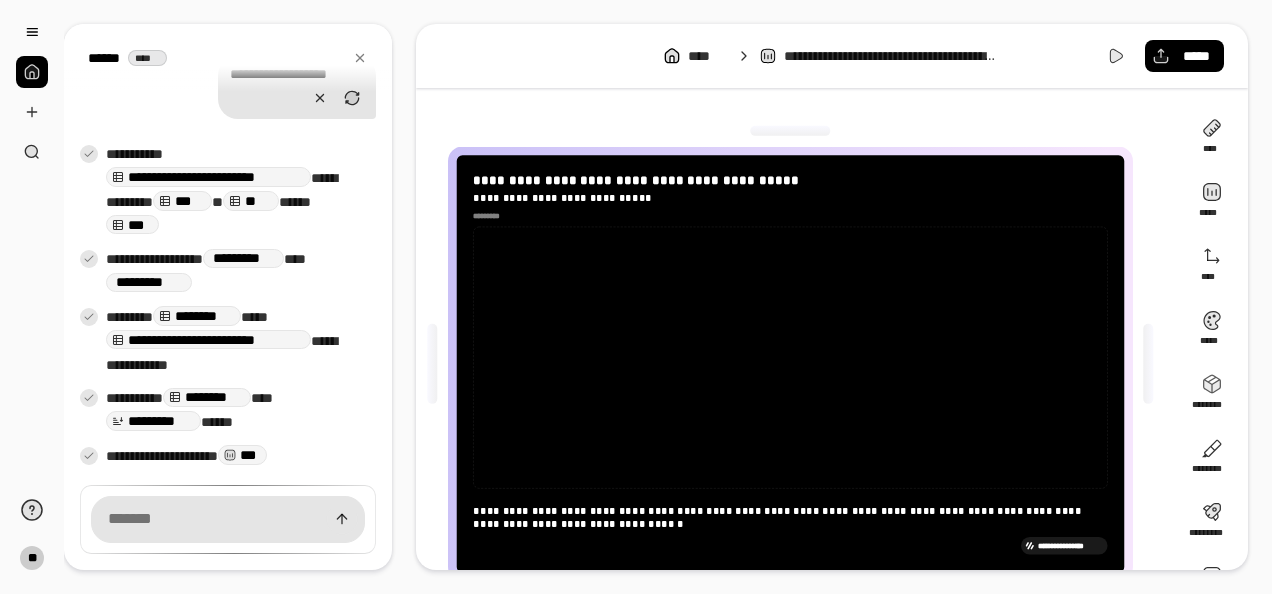 click on "***" at bounding box center (242, 454) 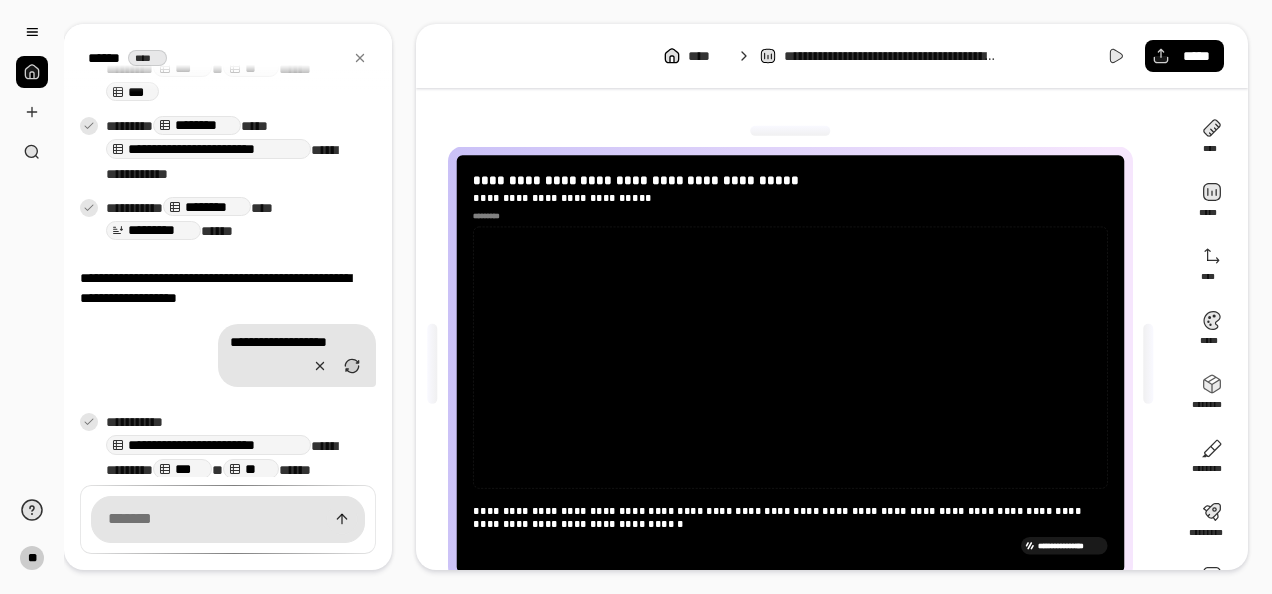 scroll, scrollTop: 1171, scrollLeft: 0, axis: vertical 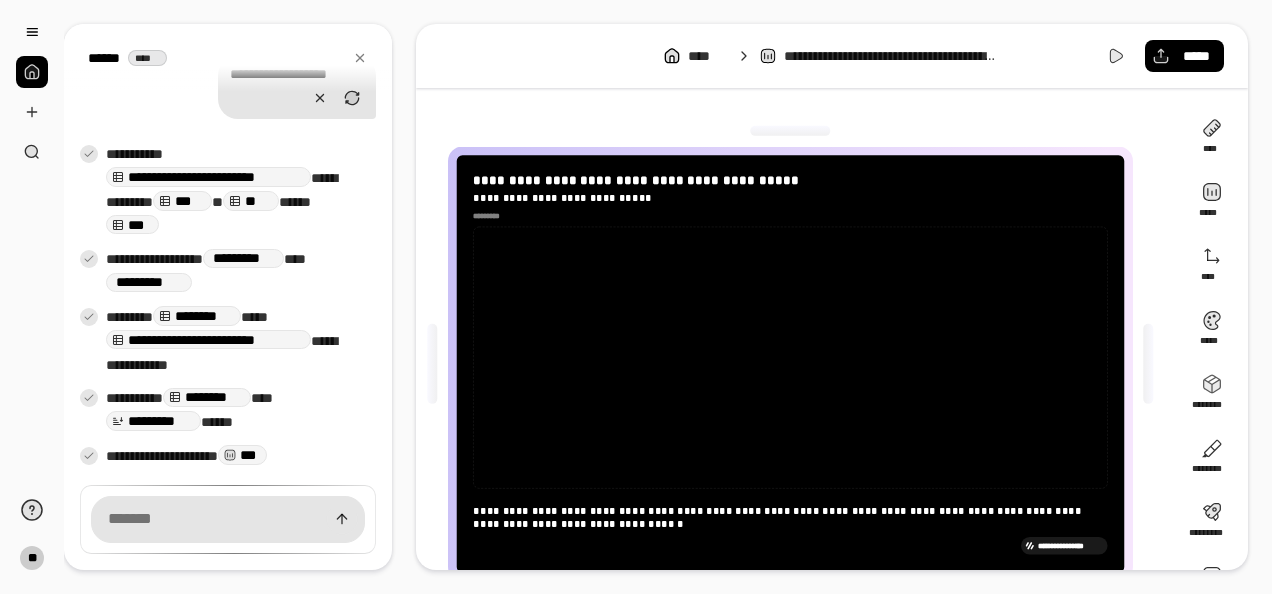 click on "**********" at bounding box center (208, 339) 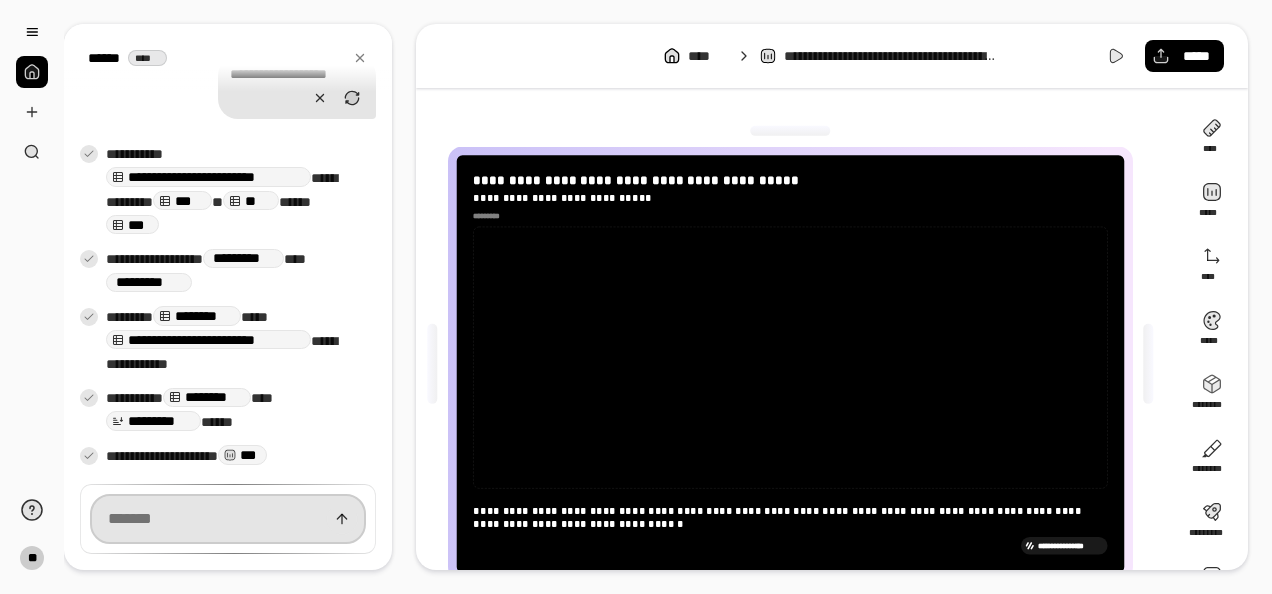 click at bounding box center (228, 519) 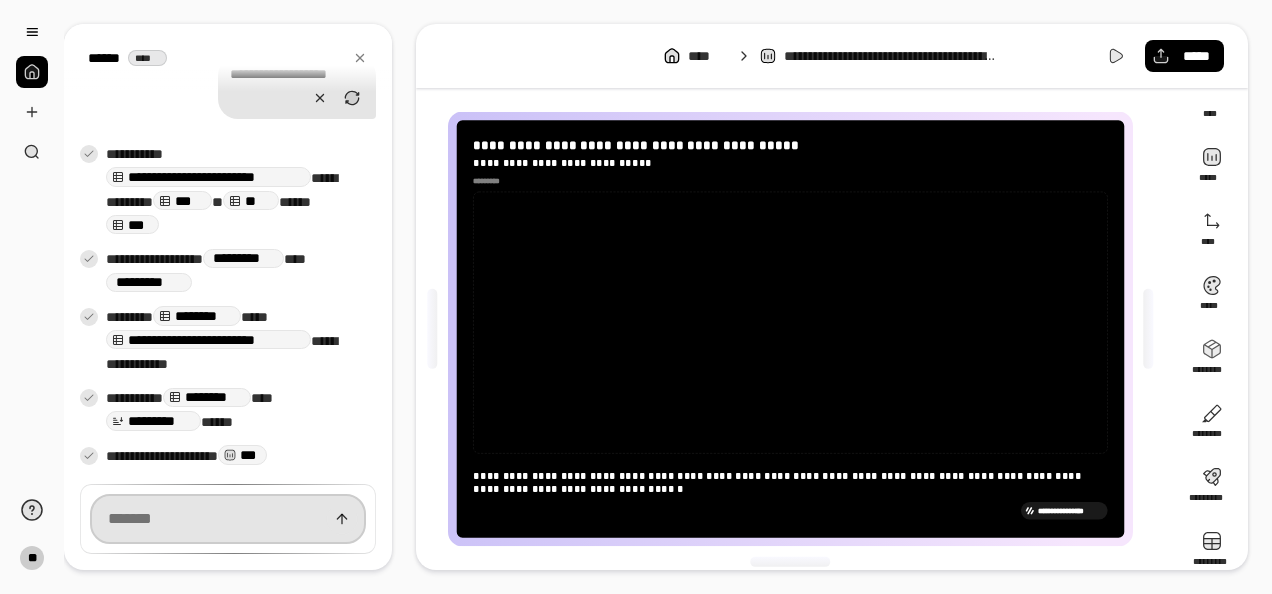 scroll, scrollTop: 54, scrollLeft: 0, axis: vertical 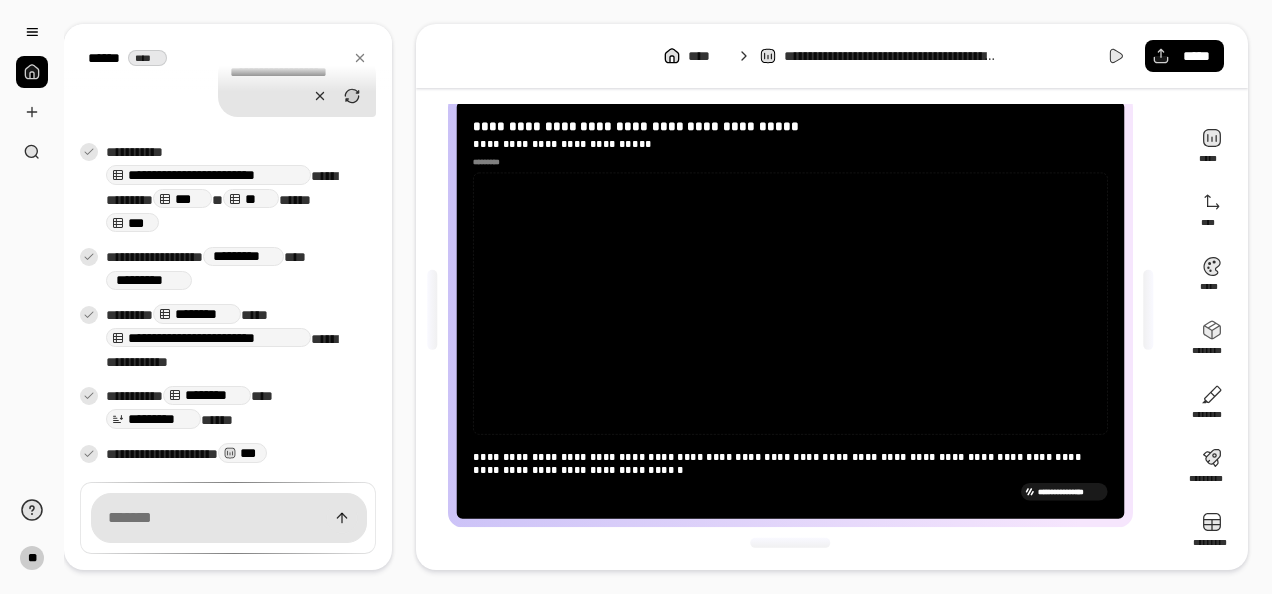 click 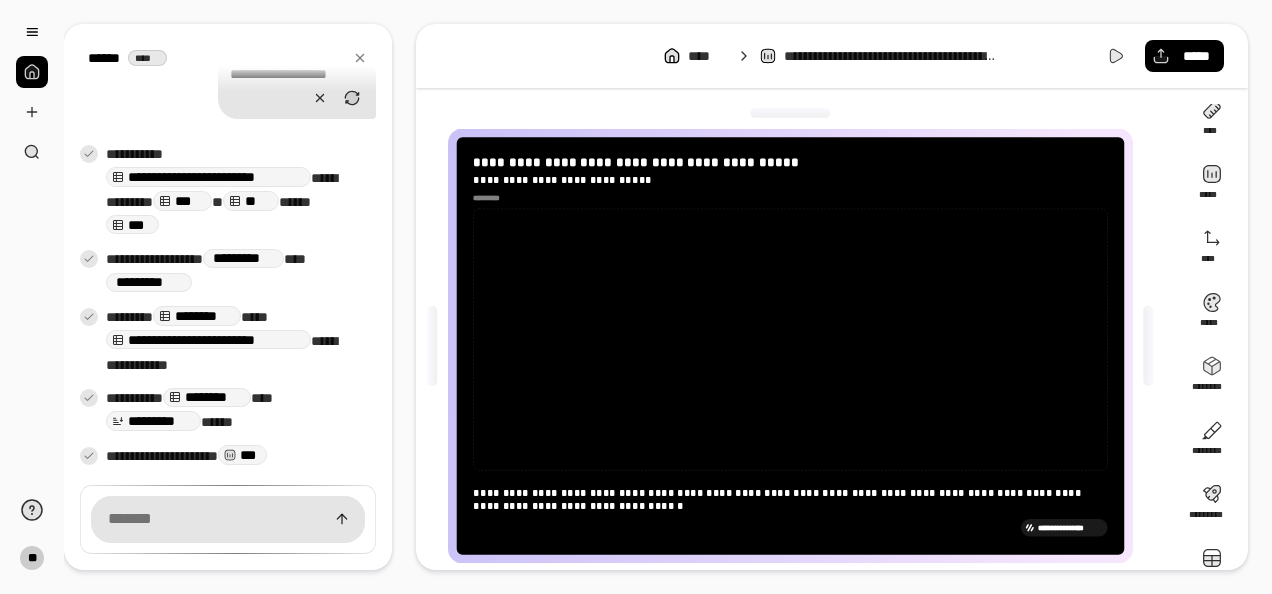 scroll, scrollTop: 0, scrollLeft: 0, axis: both 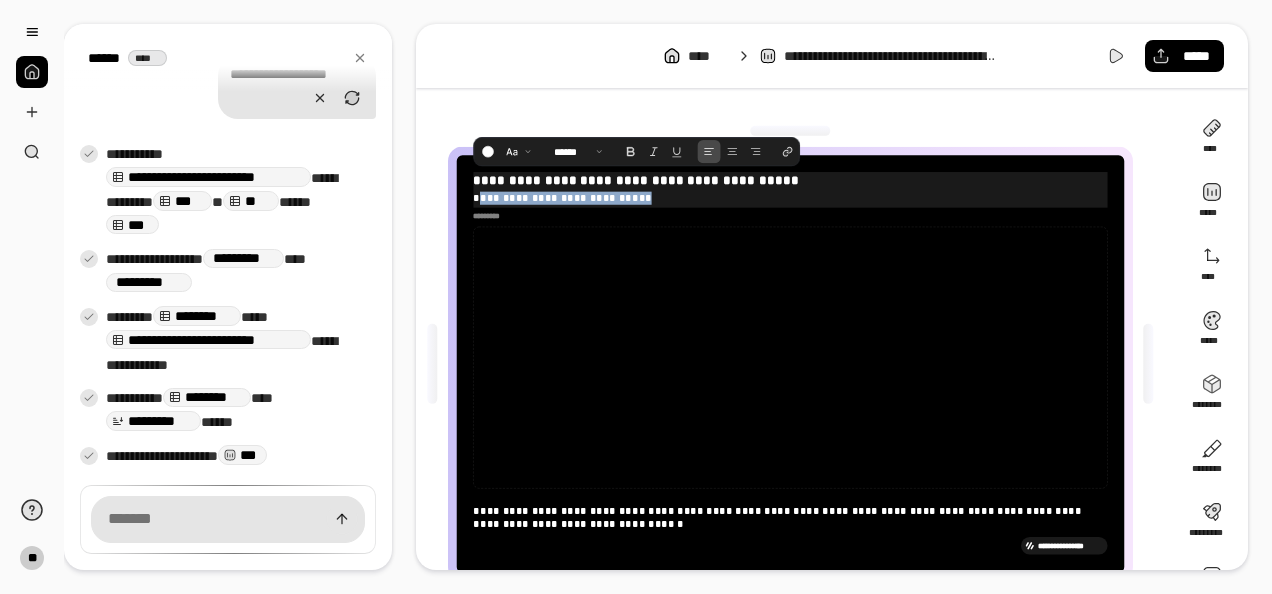 drag, startPoint x: 530, startPoint y: 194, endPoint x: 654, endPoint y: 196, distance: 124.01613 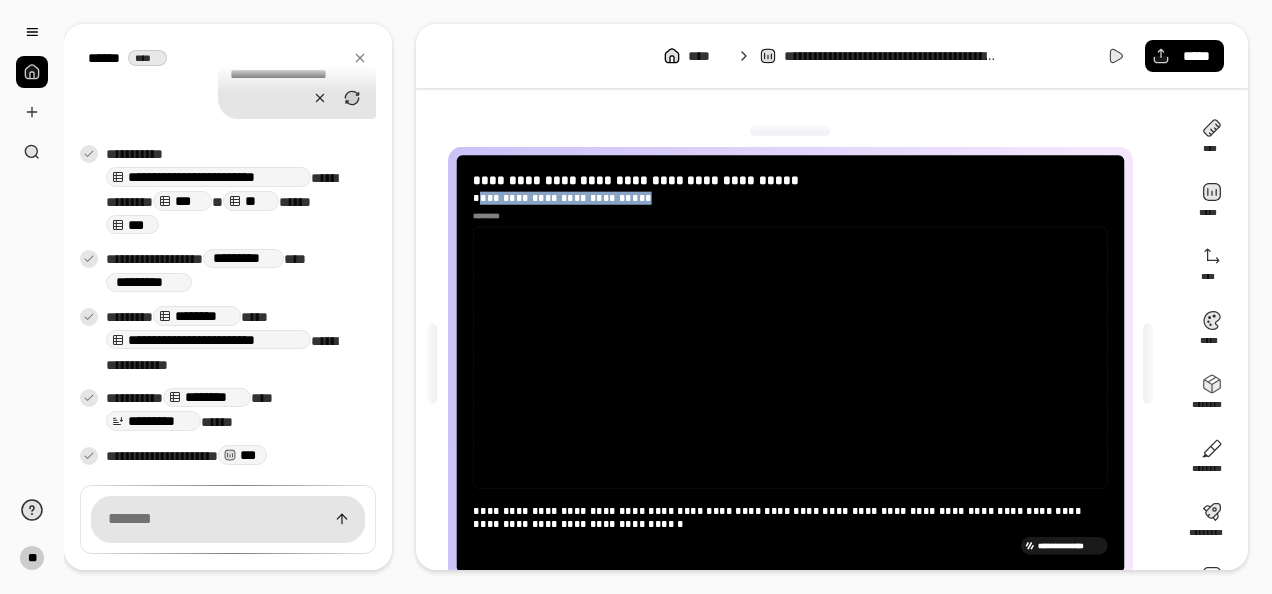 click 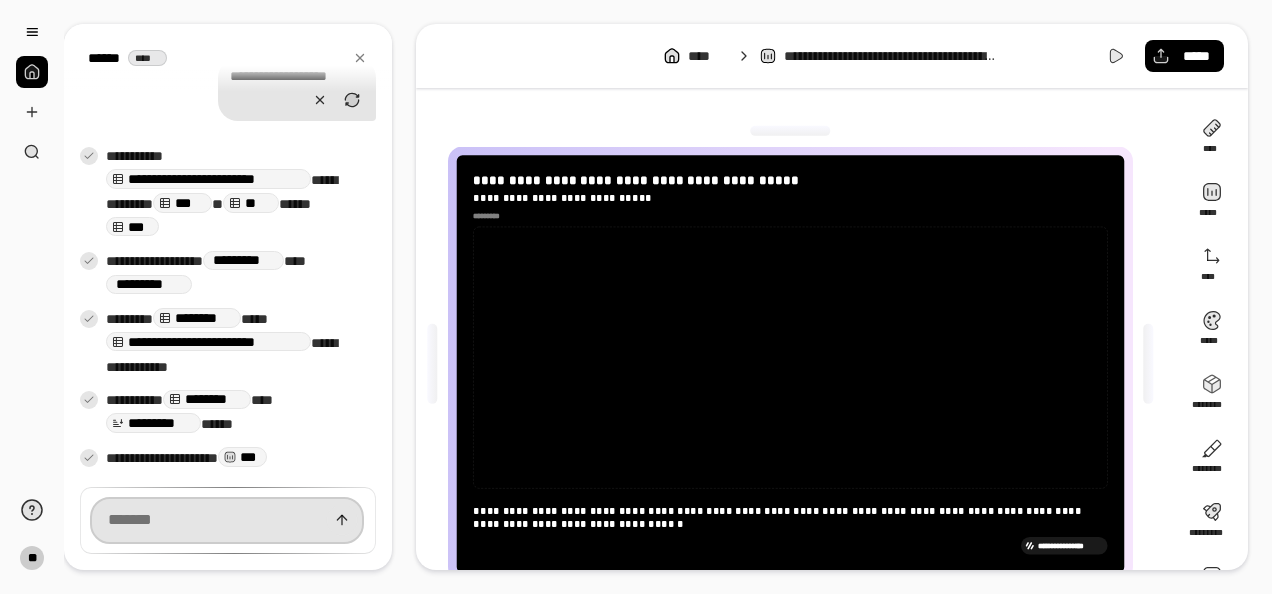 click at bounding box center (227, 520) 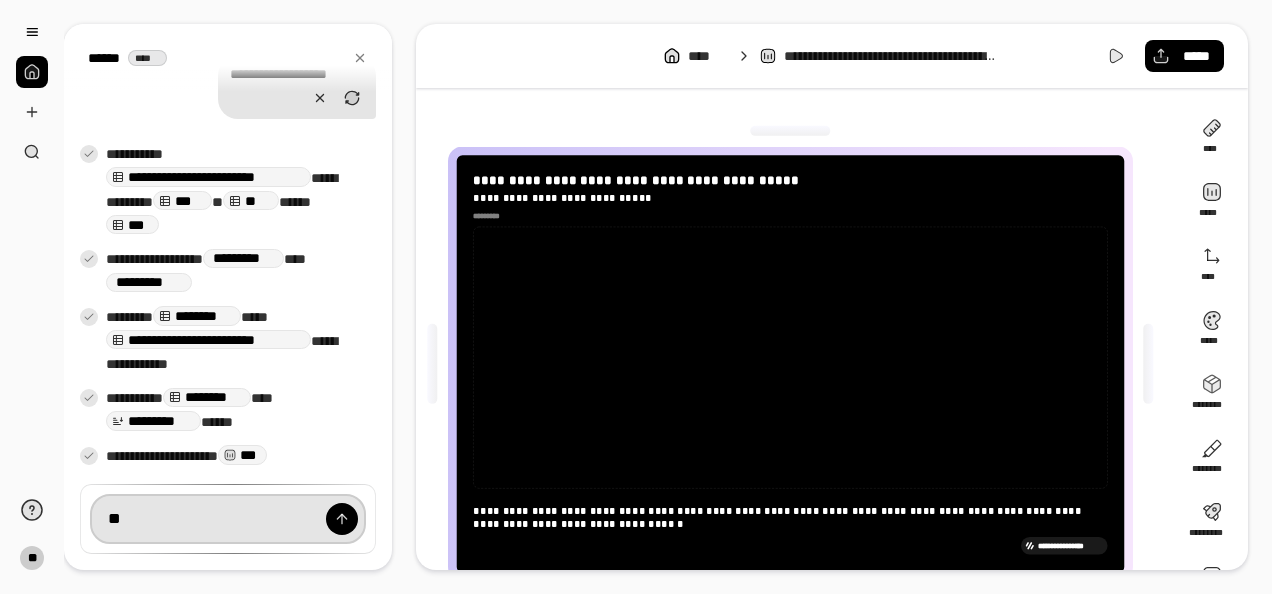 type on "*" 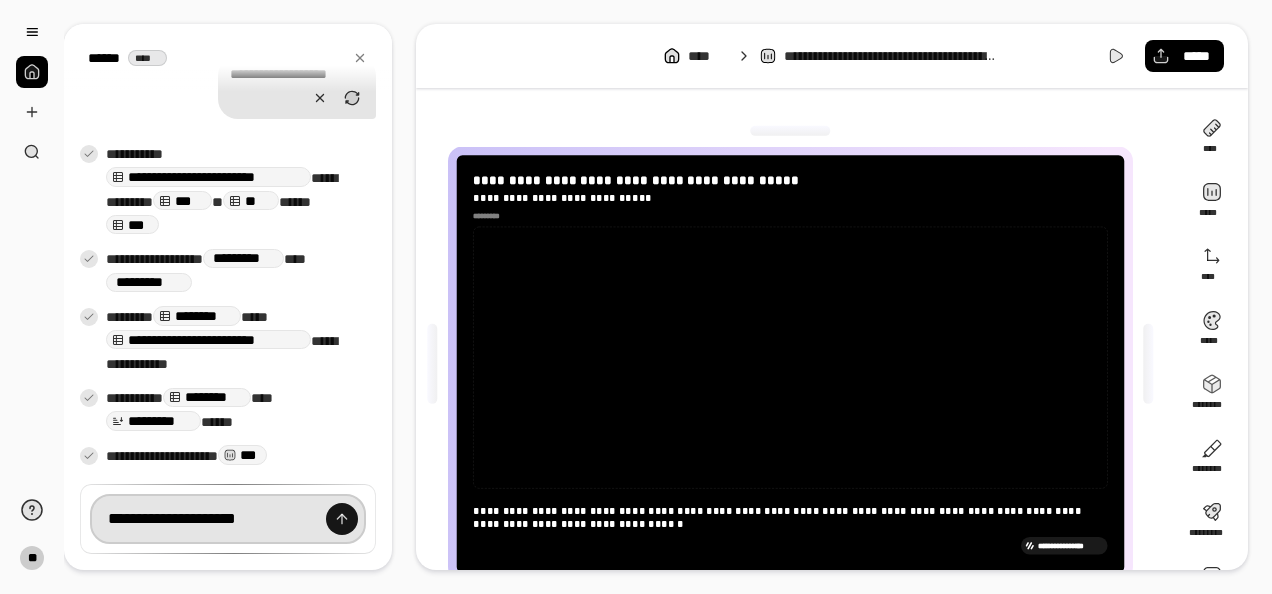 type on "**********" 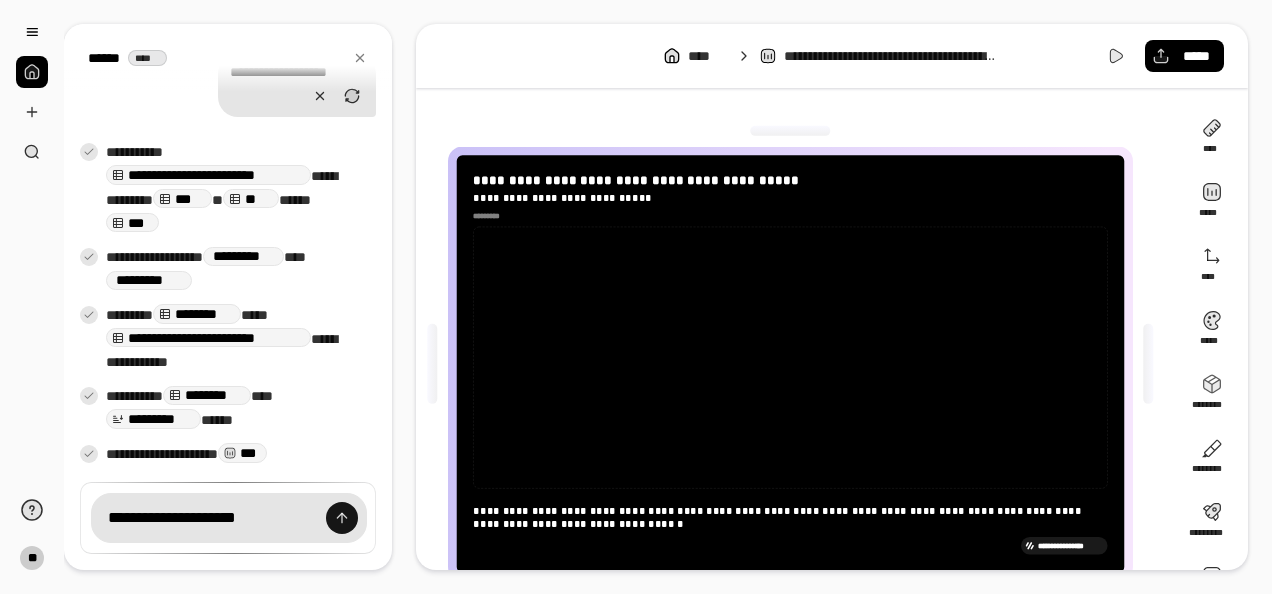 click at bounding box center [342, 518] 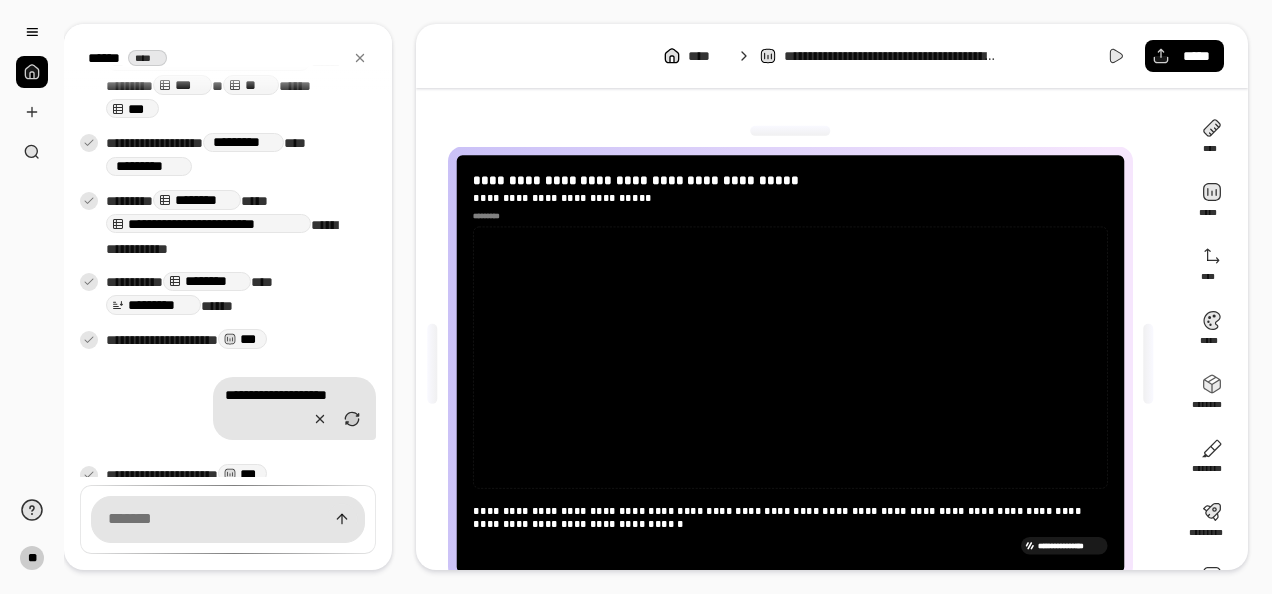 scroll, scrollTop: 1278, scrollLeft: 0, axis: vertical 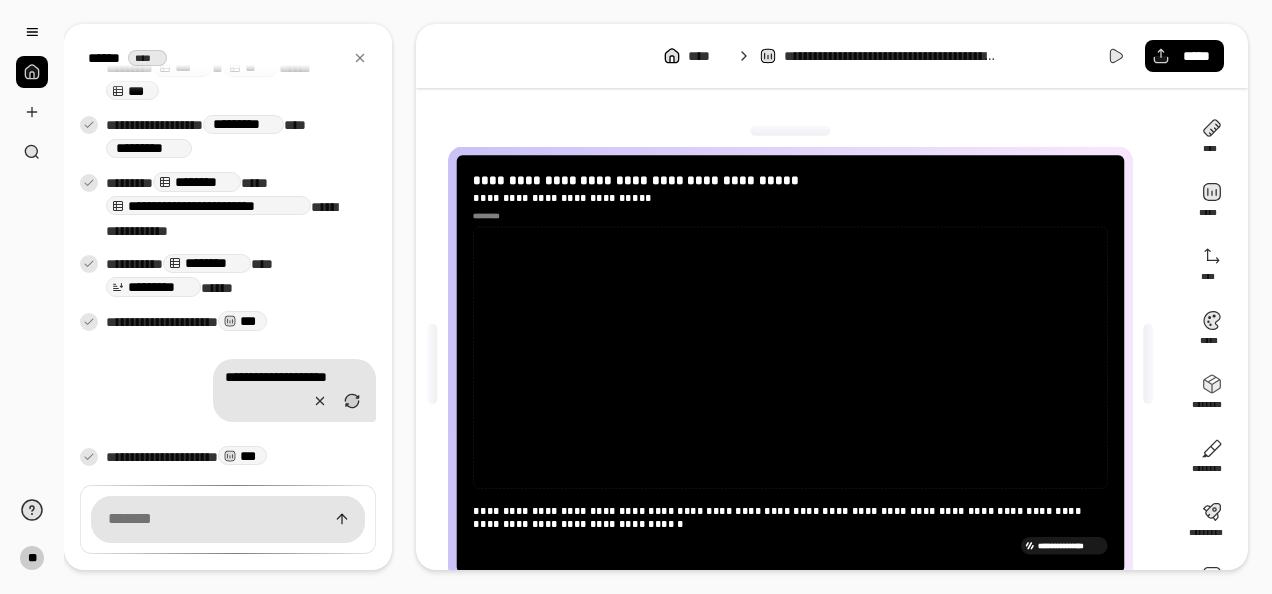 click on "**********" at bounding box center (233, 458) 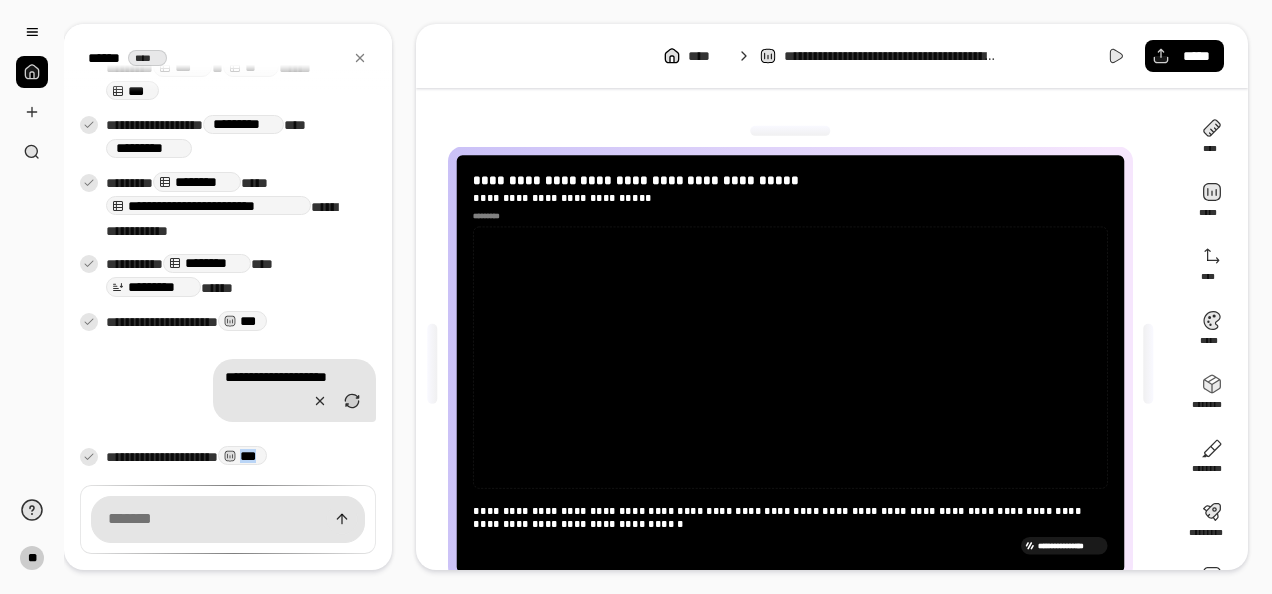 click on "***" at bounding box center (242, 455) 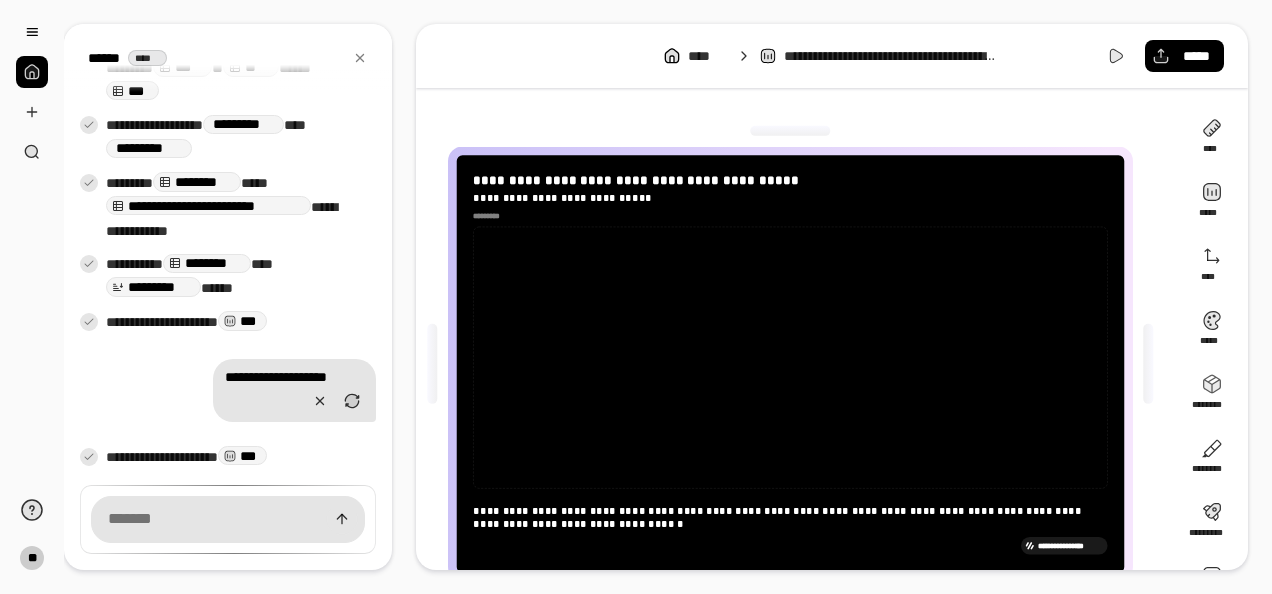 click 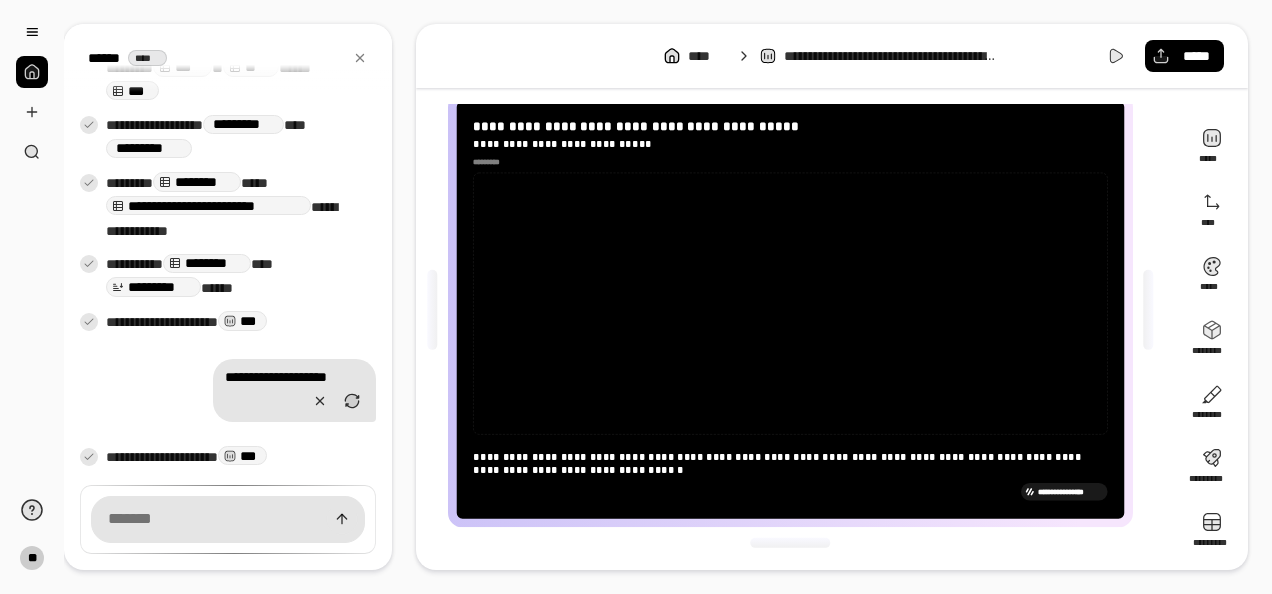 scroll, scrollTop: 0, scrollLeft: 0, axis: both 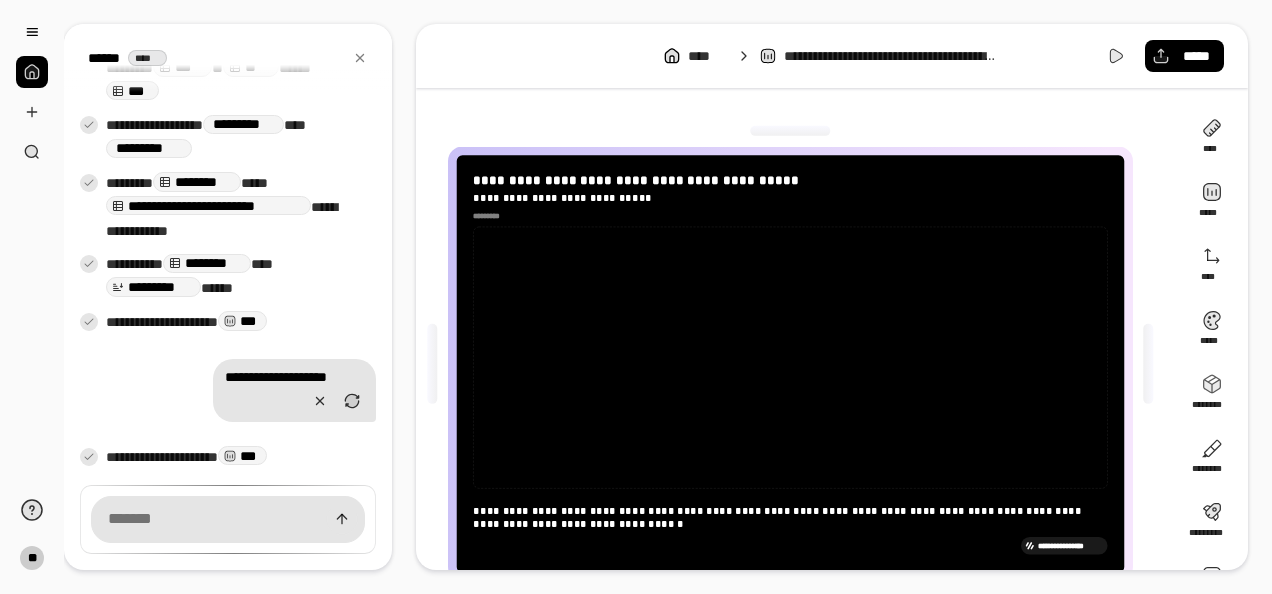 click 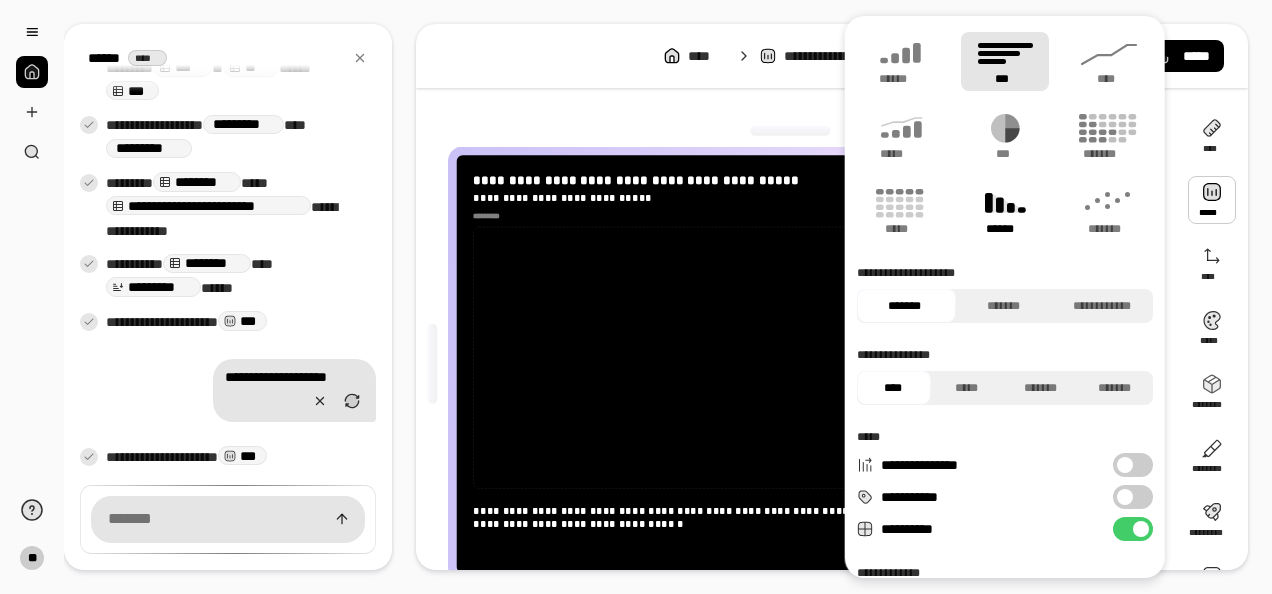 click 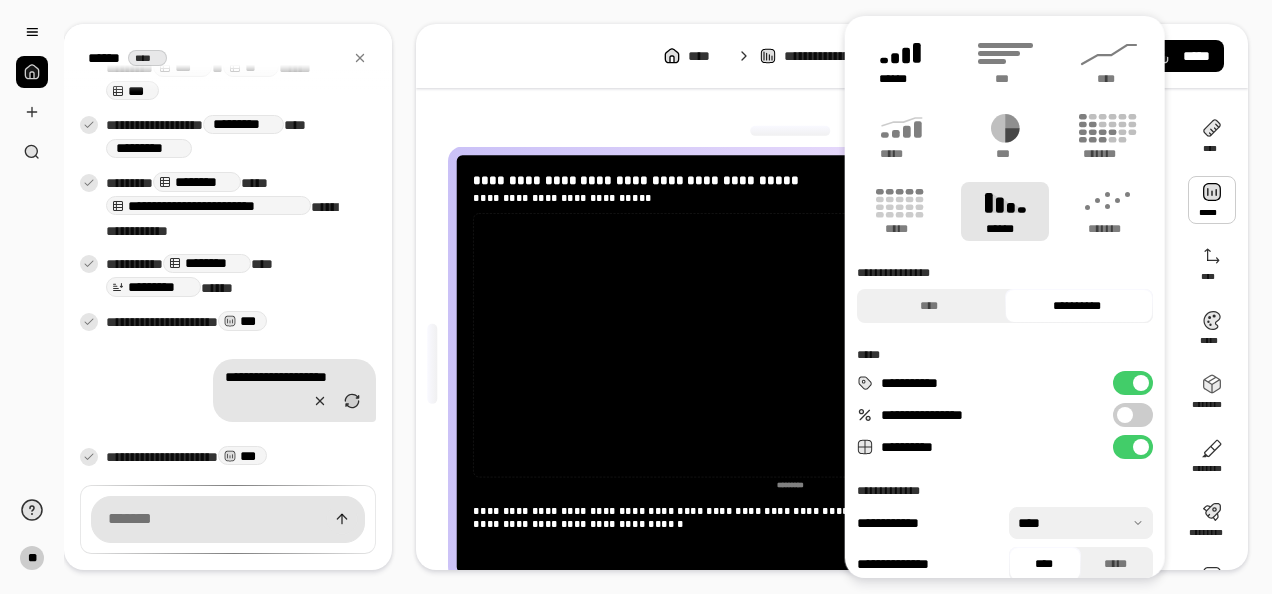 click on "******" at bounding box center [901, 79] 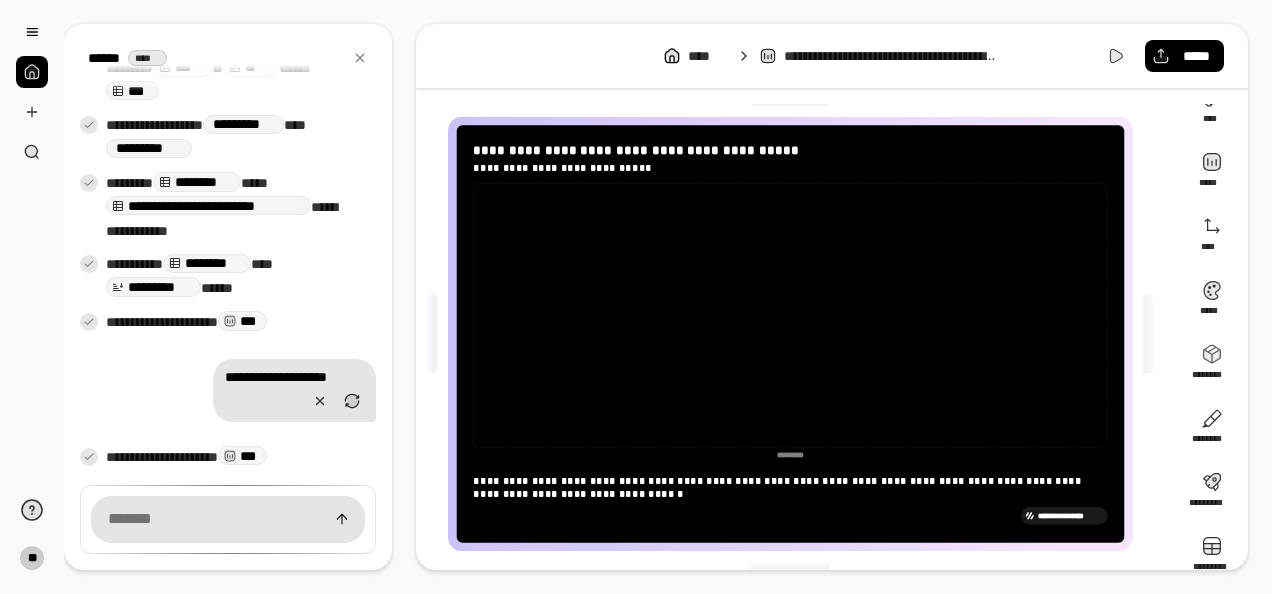 scroll, scrollTop: 54, scrollLeft: 0, axis: vertical 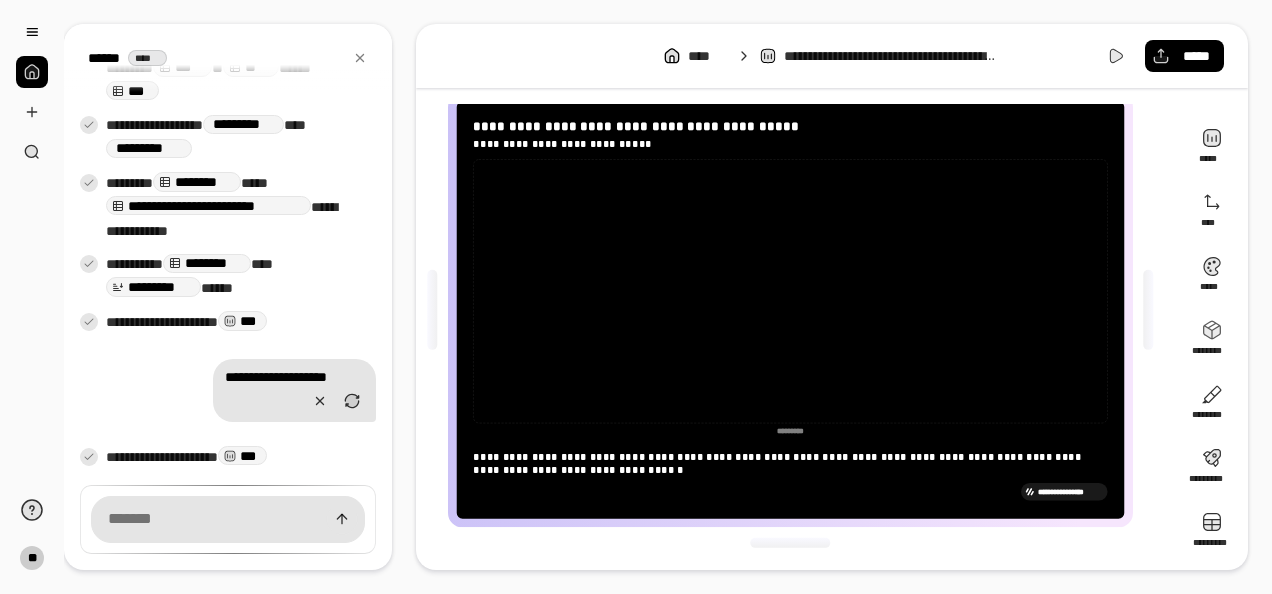 click 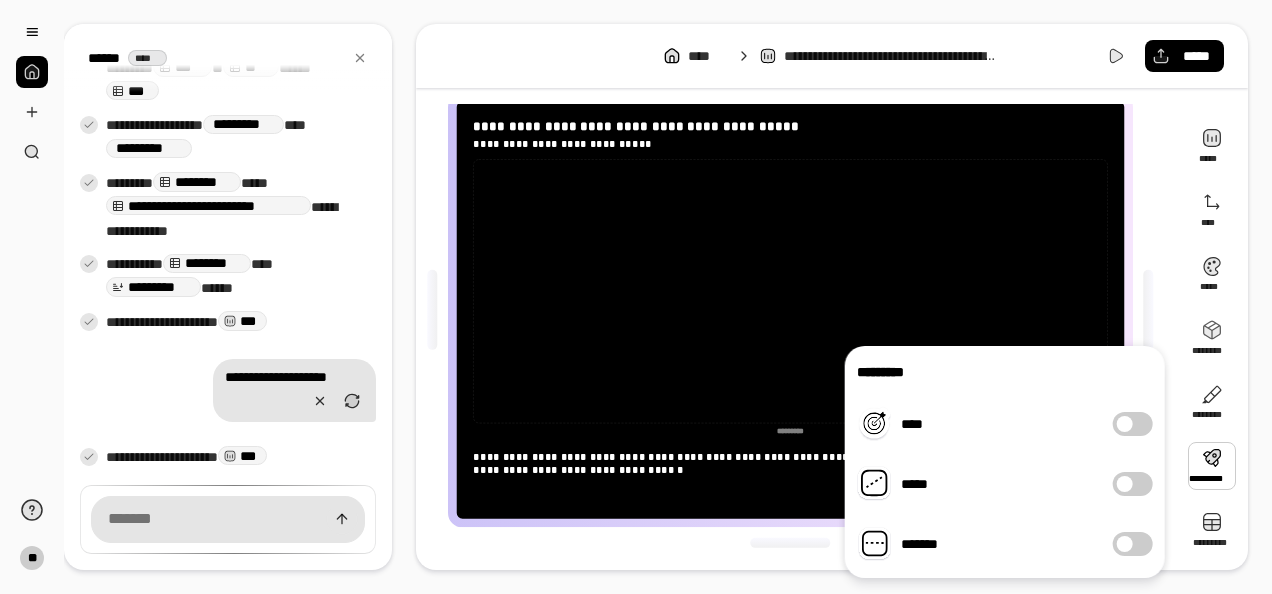 click at bounding box center [1125, 484] 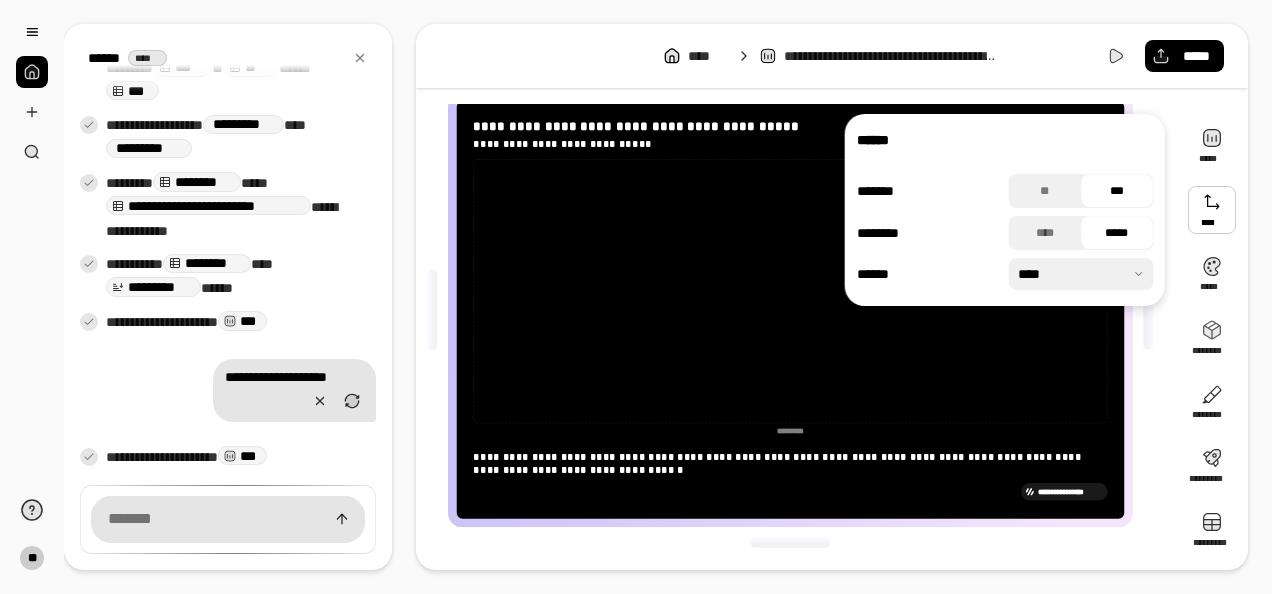 click on "***" at bounding box center (1117, 191) 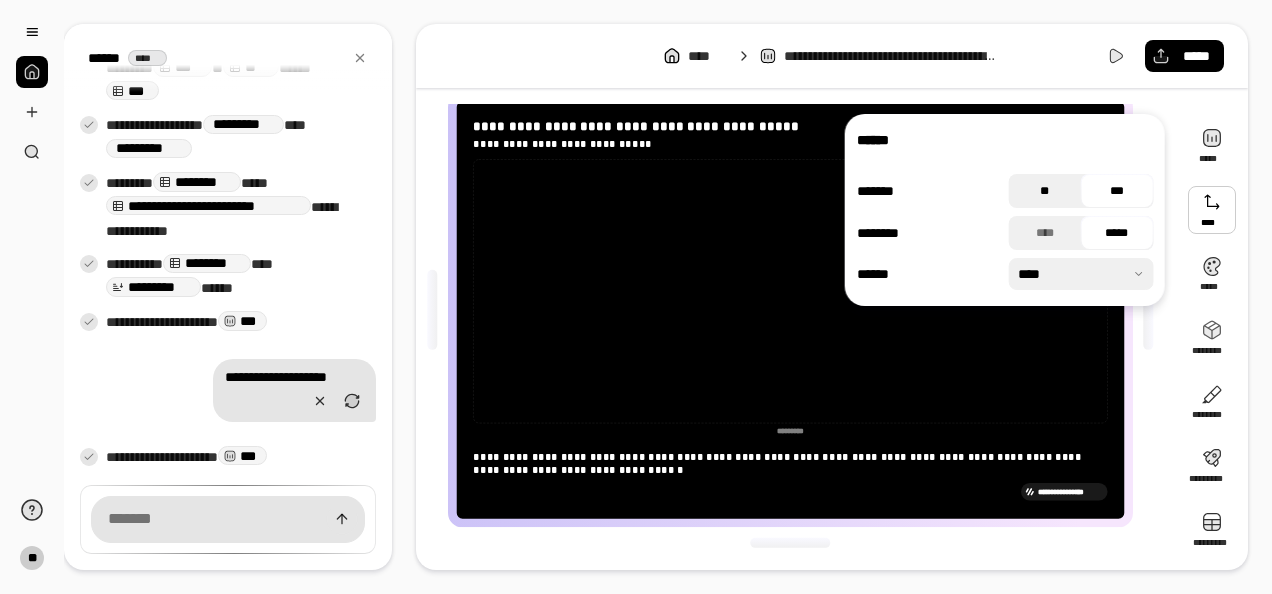 click on "**" at bounding box center [1045, 191] 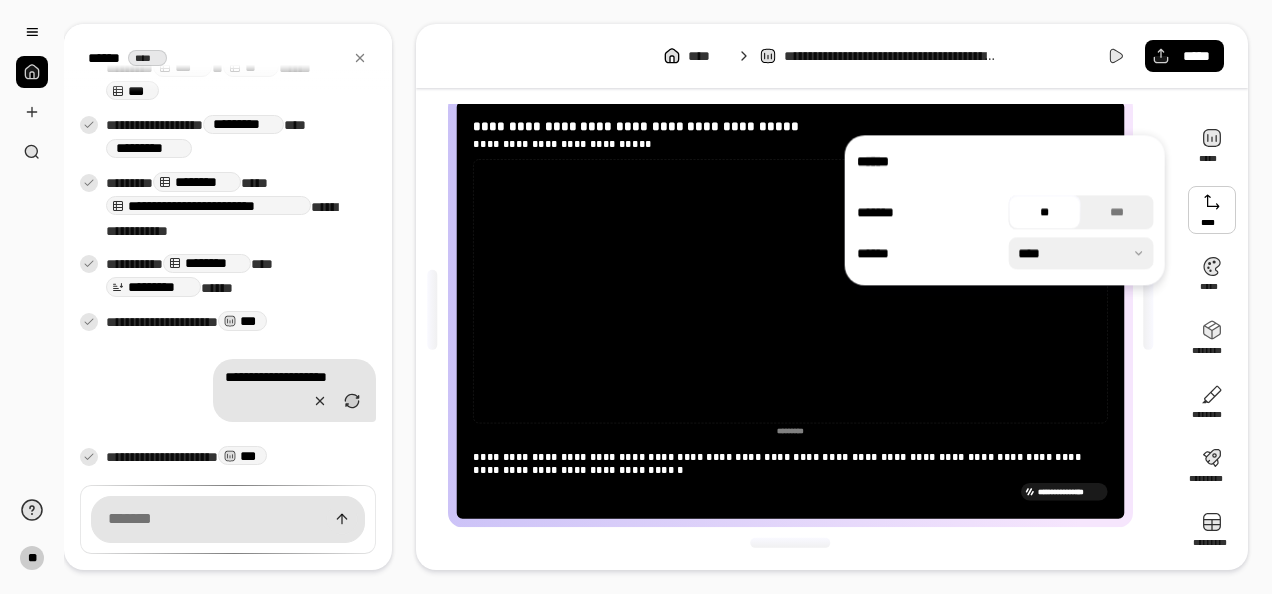 click on "**" at bounding box center [1045, 212] 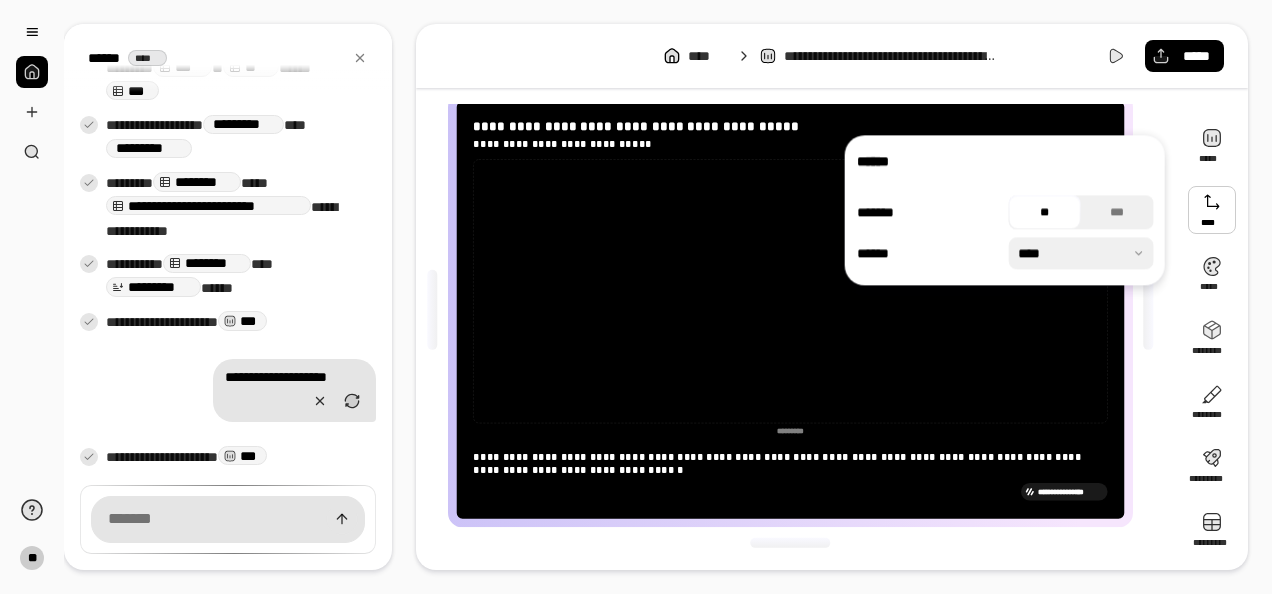 click on "**" at bounding box center (1045, 212) 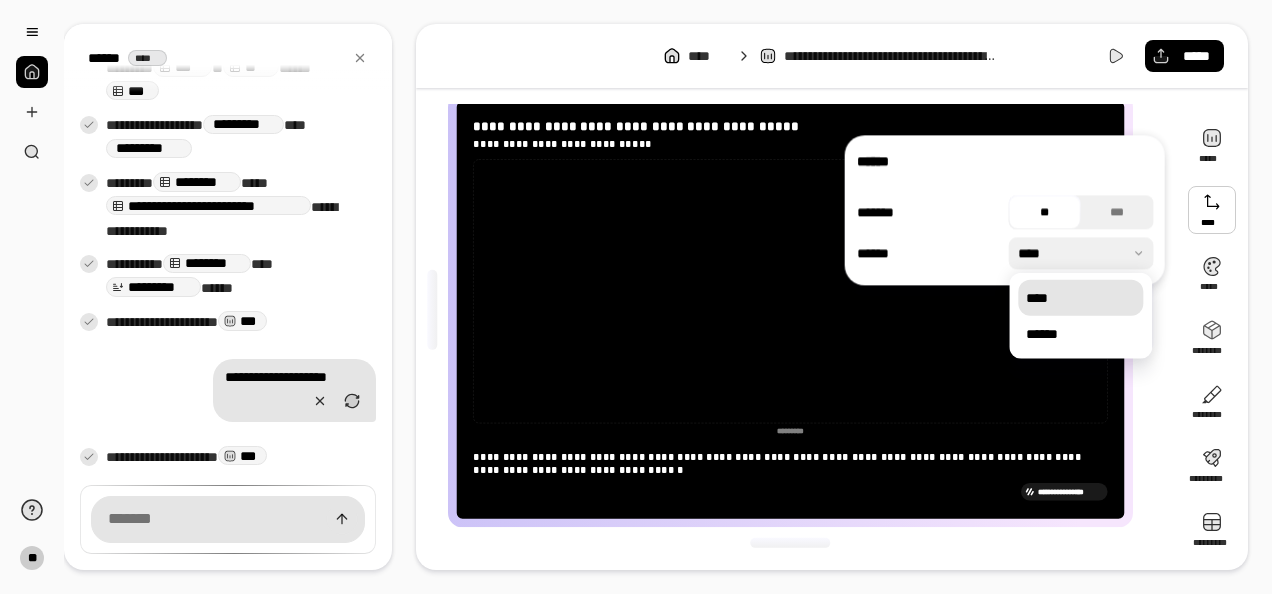 click on "****" at bounding box center (1080, 298) 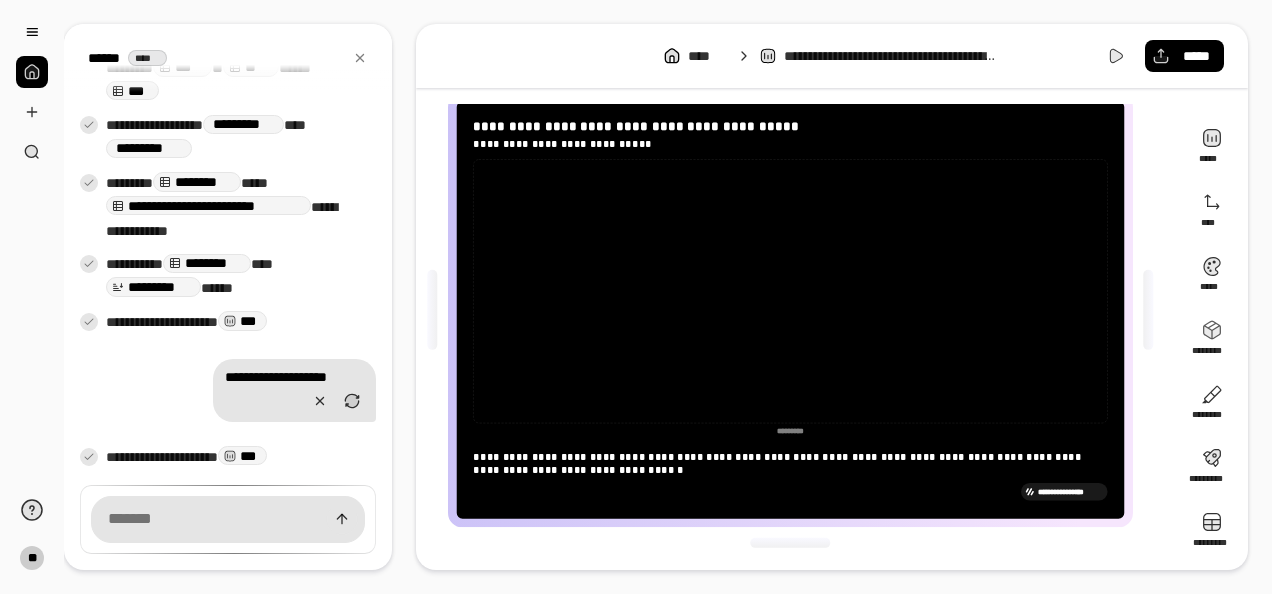 click 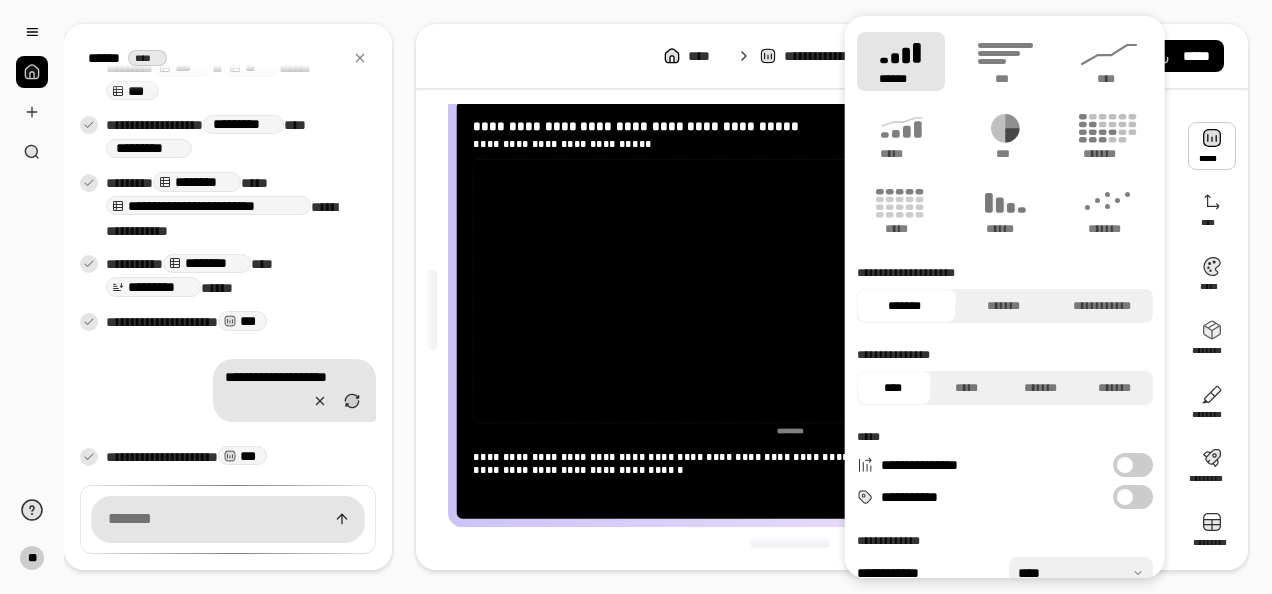 click on "******" at bounding box center (901, 61) 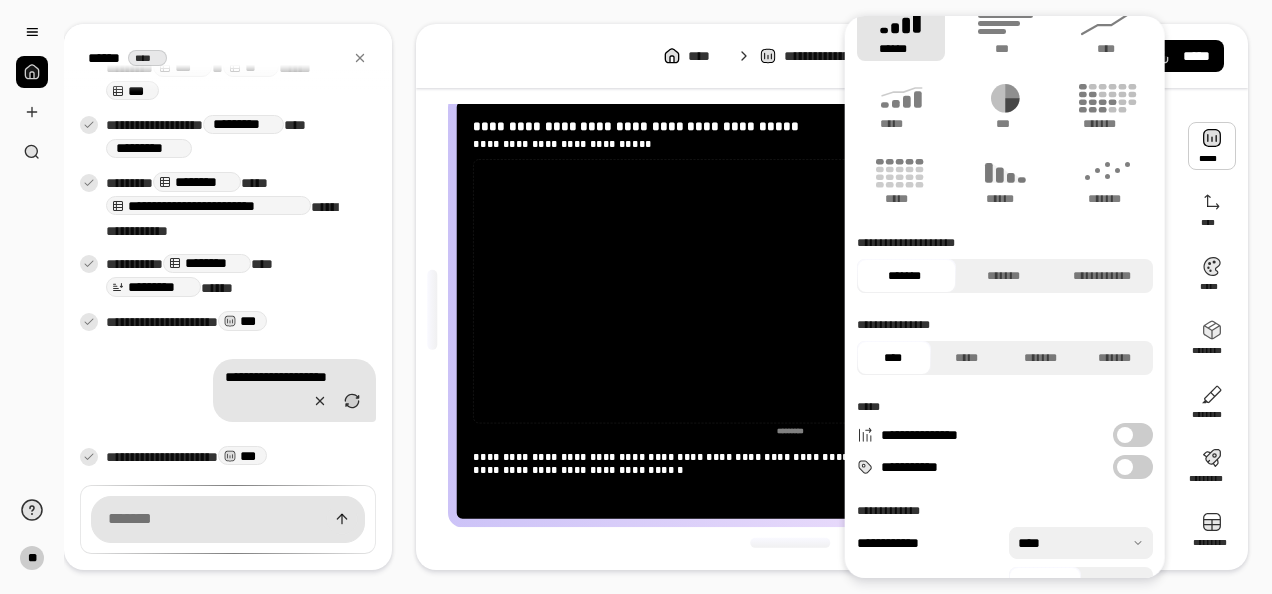 scroll, scrollTop: 69, scrollLeft: 0, axis: vertical 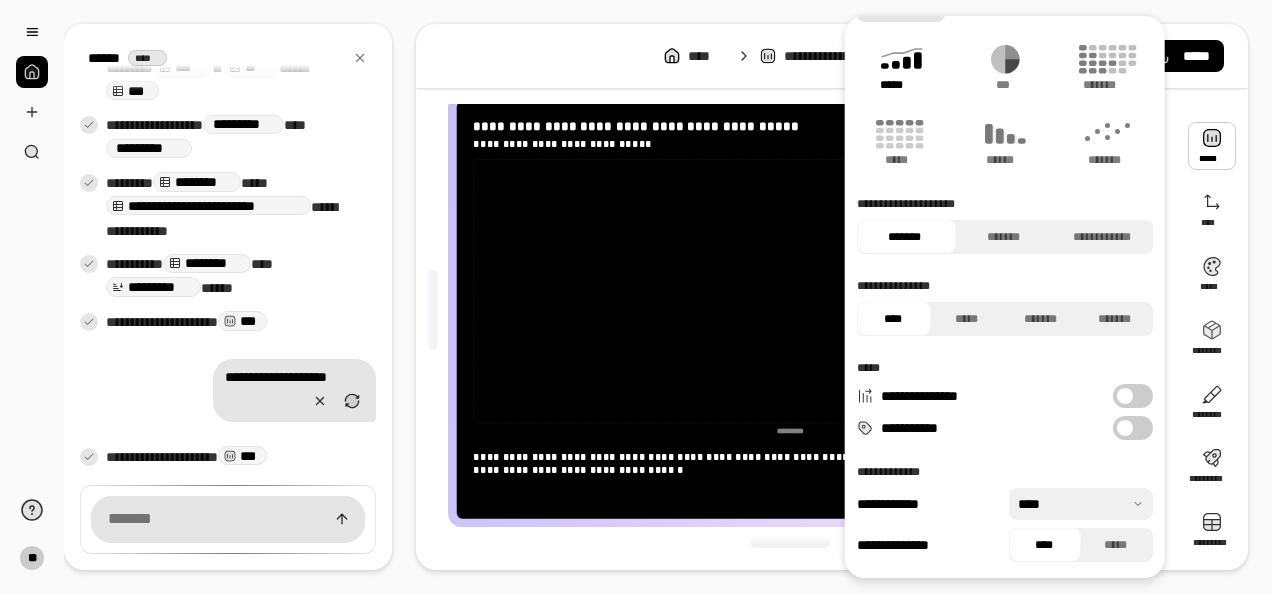 click on "*****" at bounding box center [900, 85] 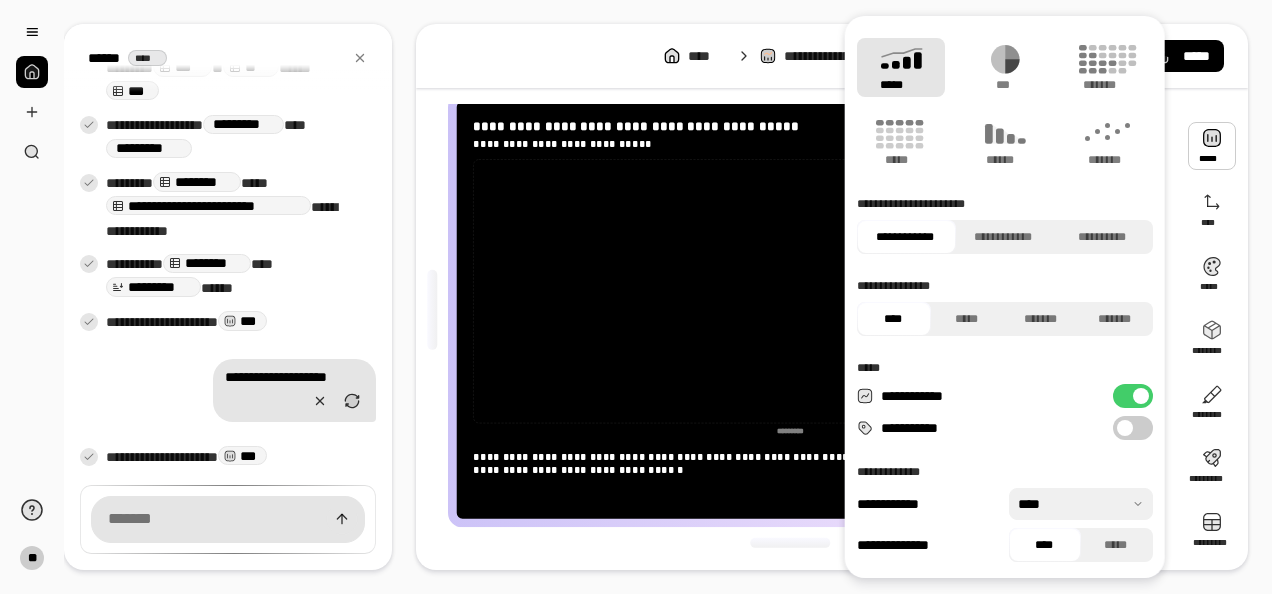 click on "*****" at bounding box center [901, 67] 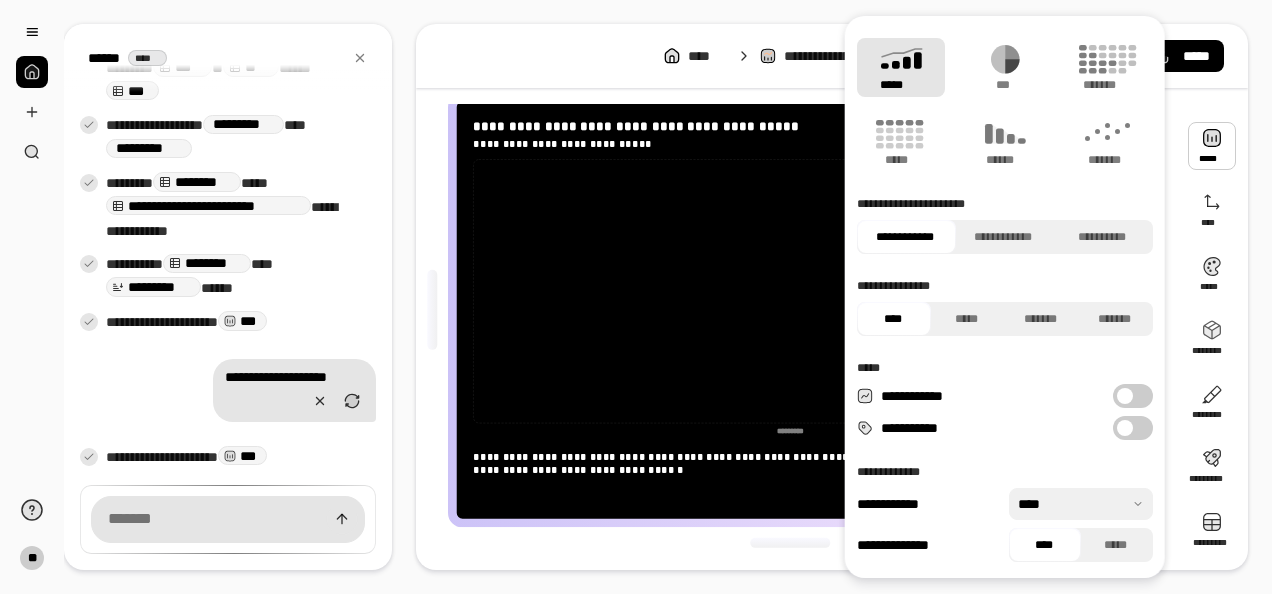 click on "**********" at bounding box center (1005, 400) 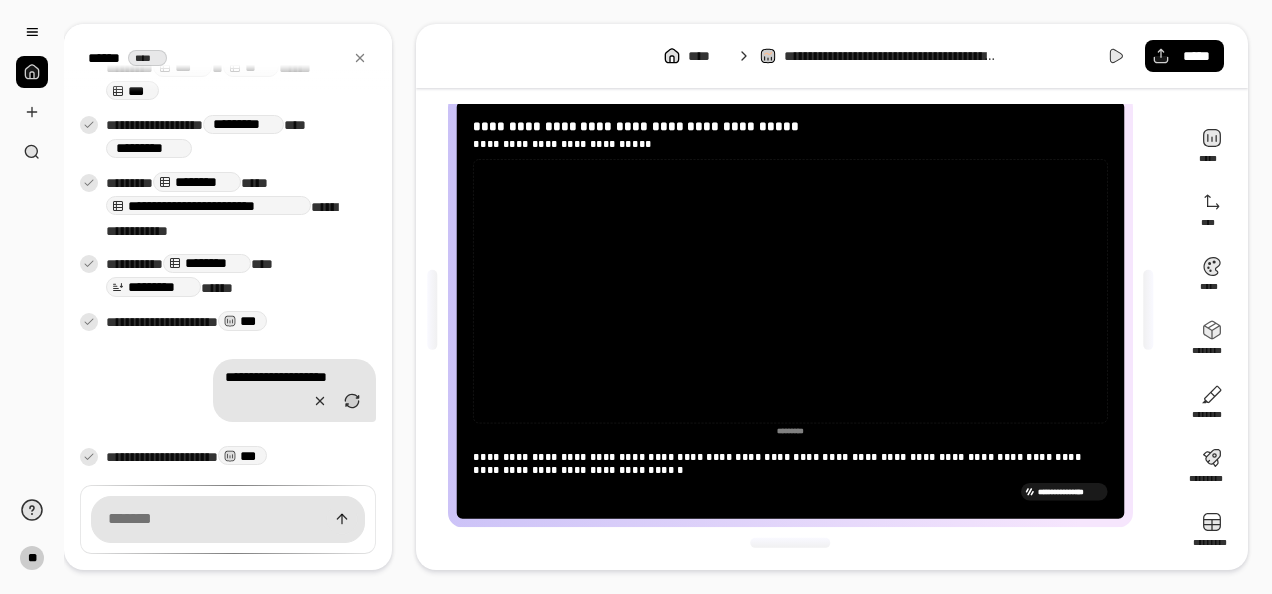 click 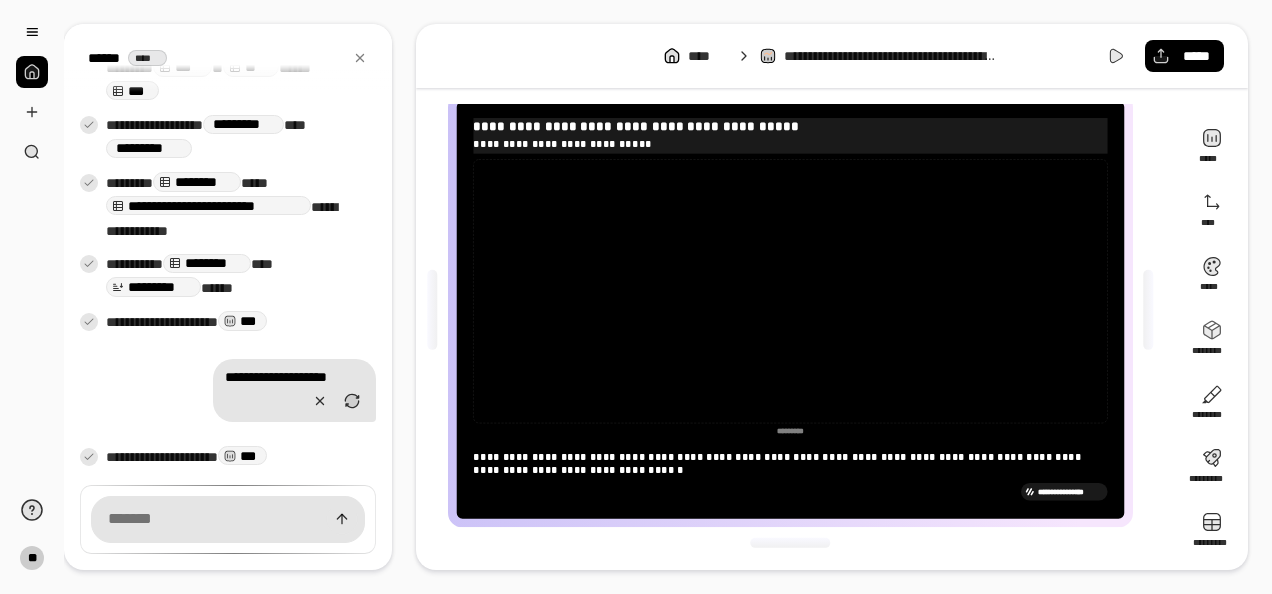 click on "**********" at bounding box center (790, 126) 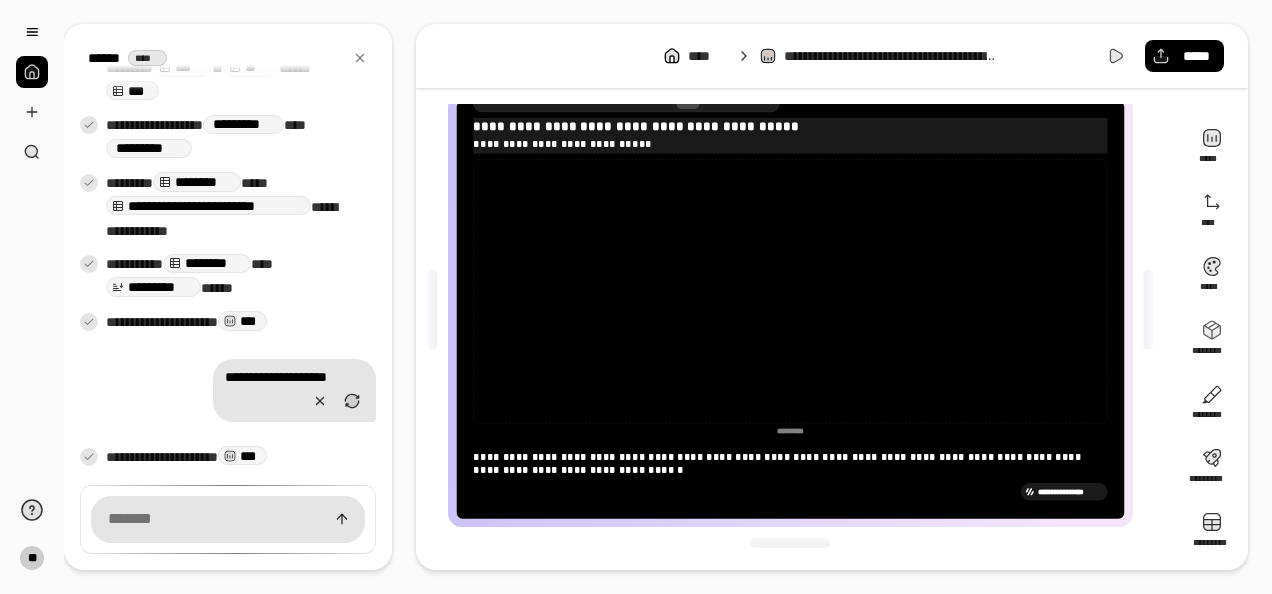 click on "**********" at bounding box center (790, 143) 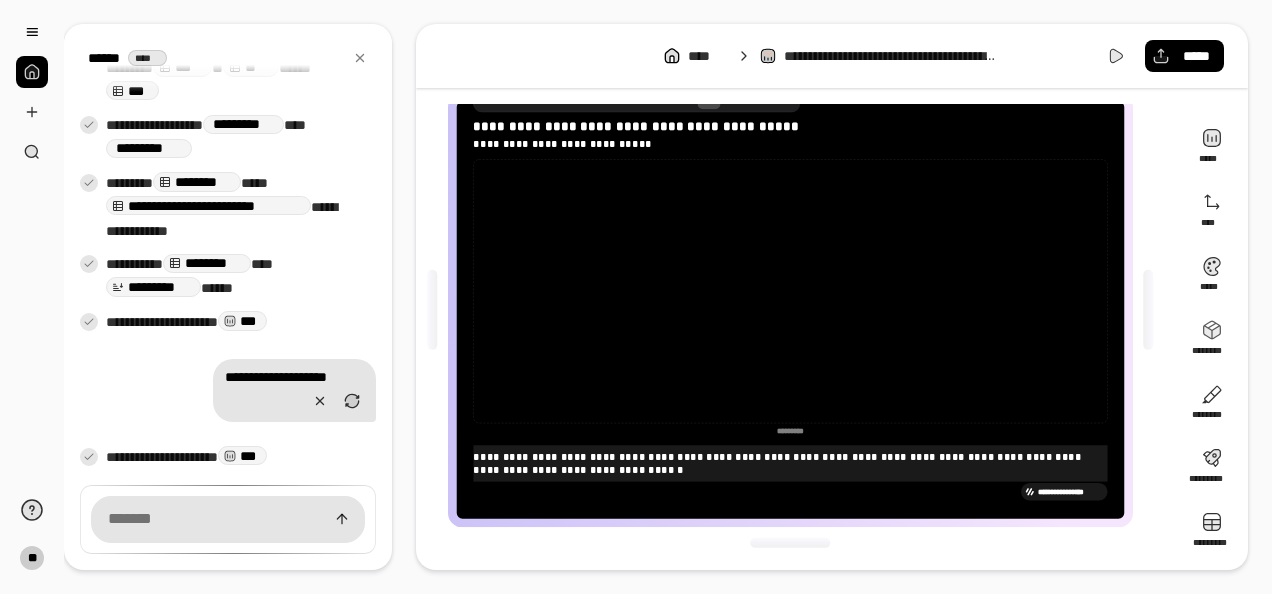 click on "**********" at bounding box center (790, 463) 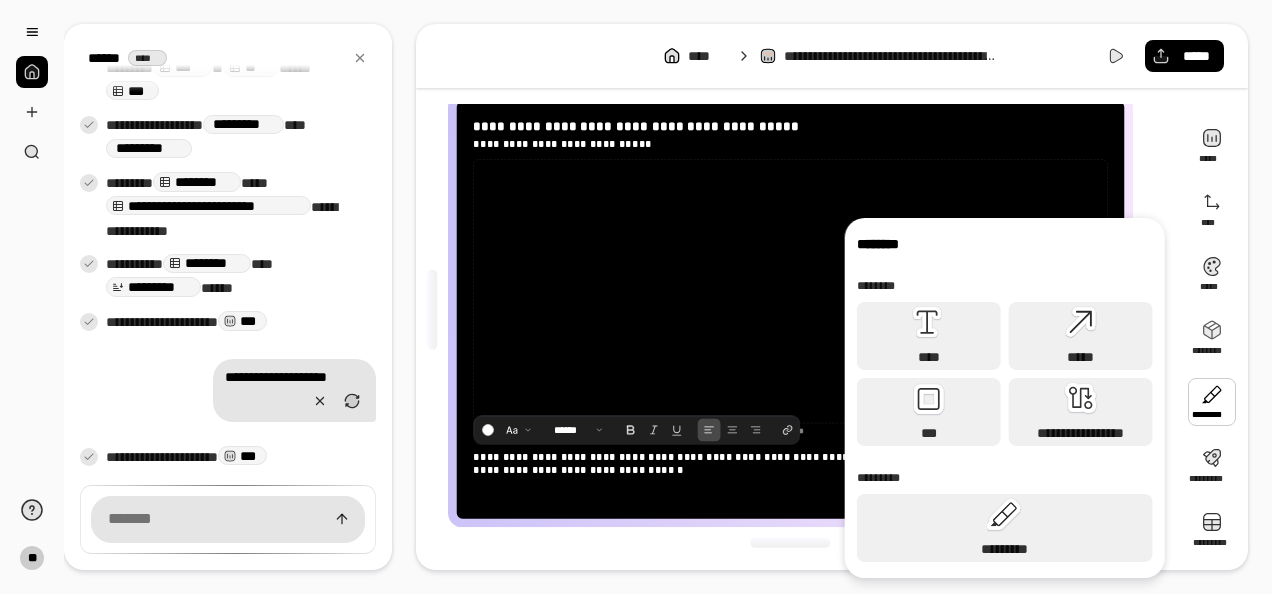 click 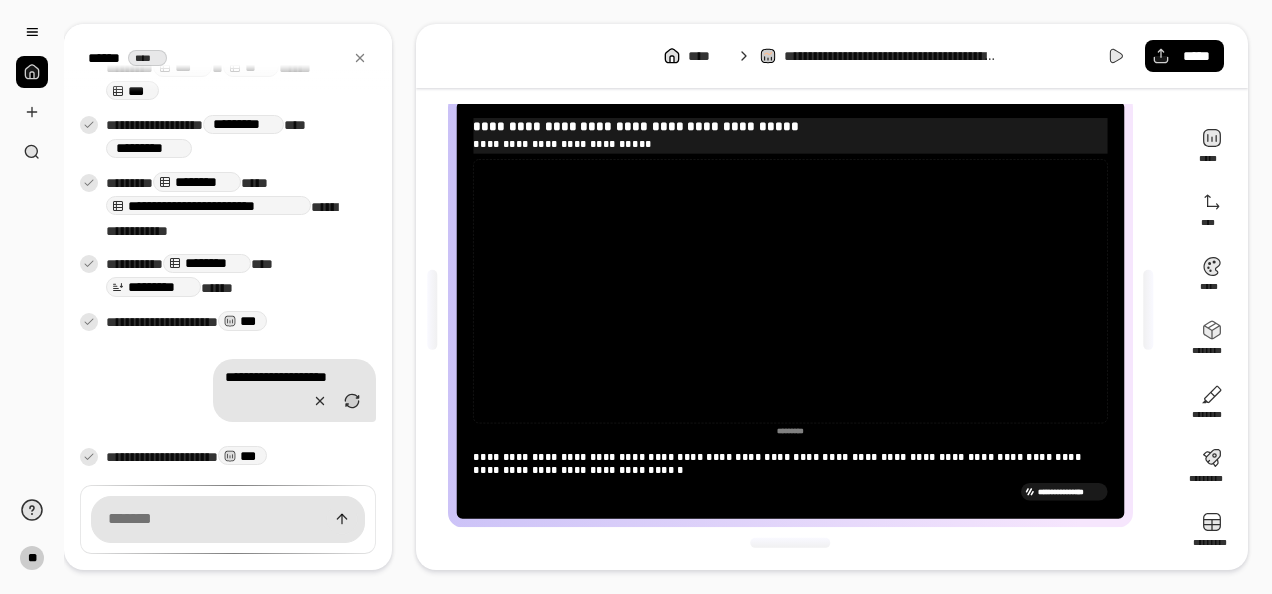 click on "**********" at bounding box center (790, 126) 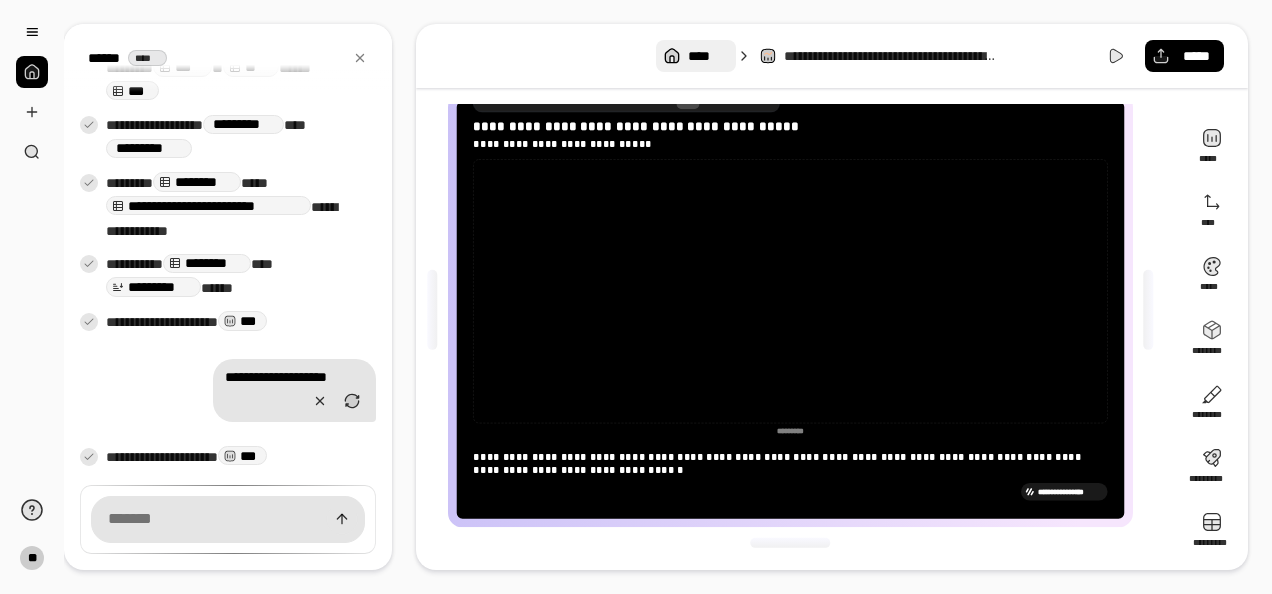 click on "****" at bounding box center [707, 56] 